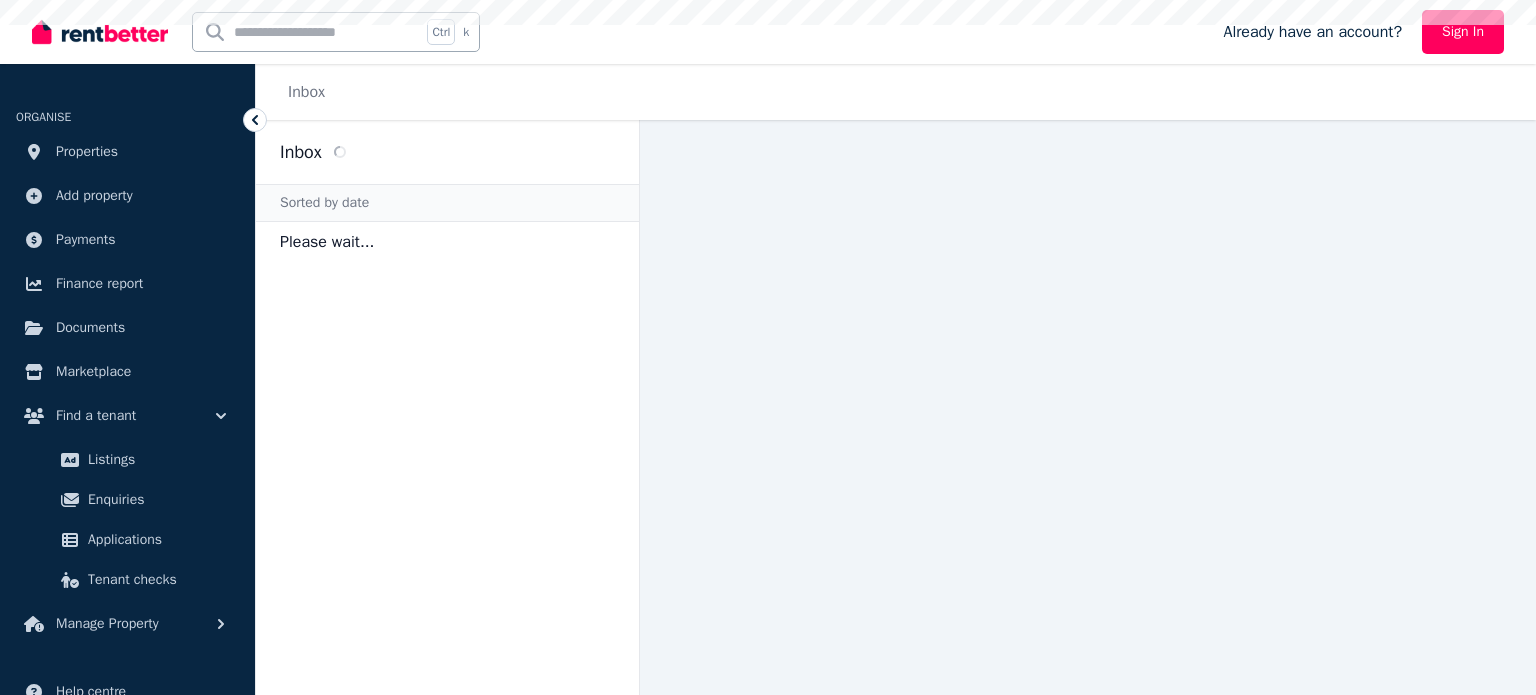 scroll, scrollTop: 0, scrollLeft: 0, axis: both 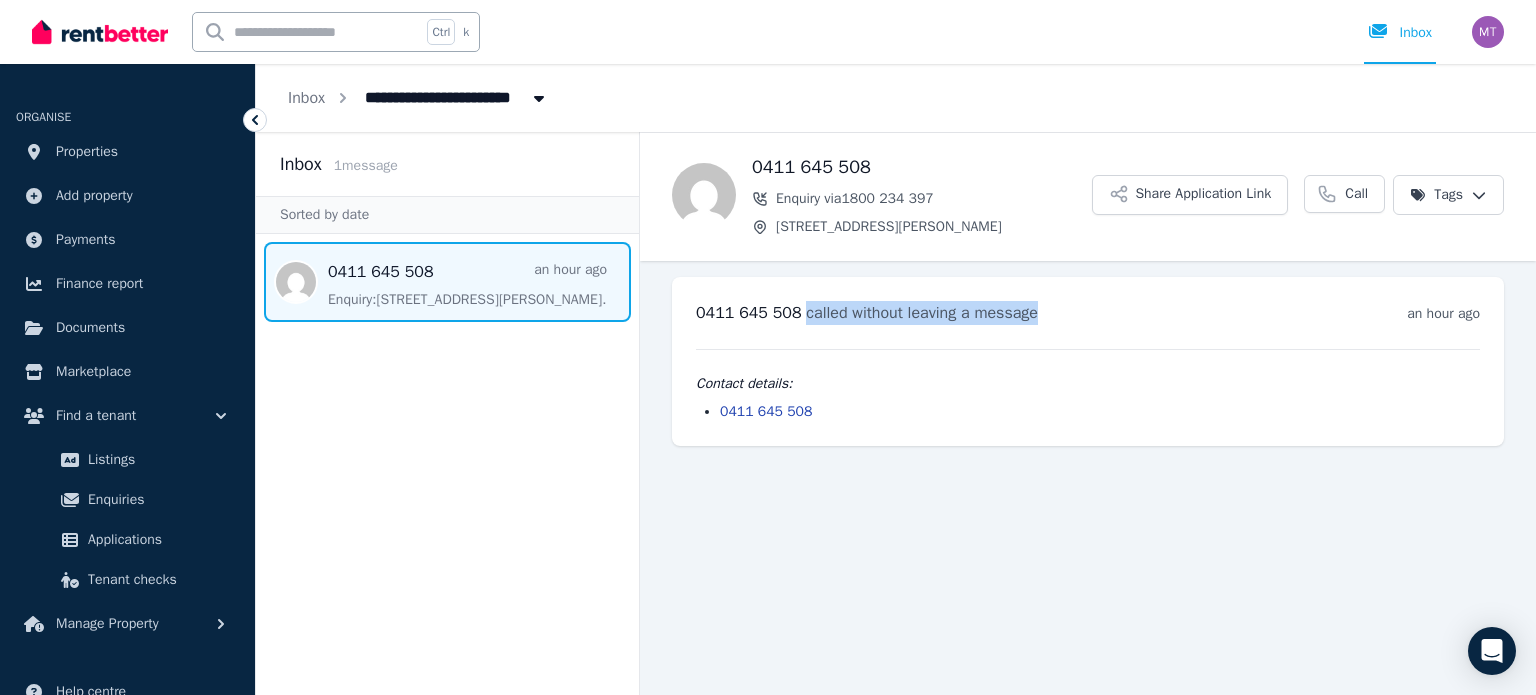 drag, startPoint x: 1032, startPoint y: 308, endPoint x: 797, endPoint y: 319, distance: 235.25731 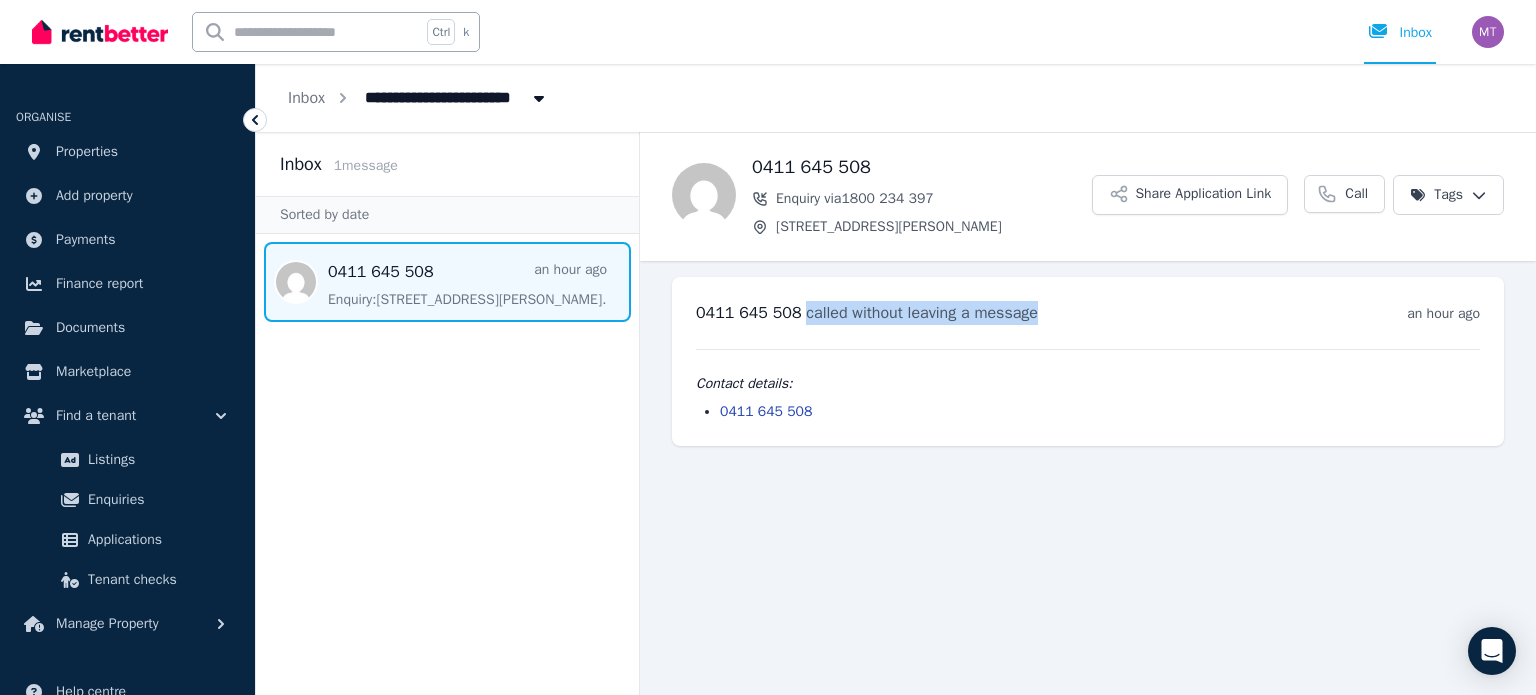 click on "called without leaving a message" at bounding box center (922, 313) 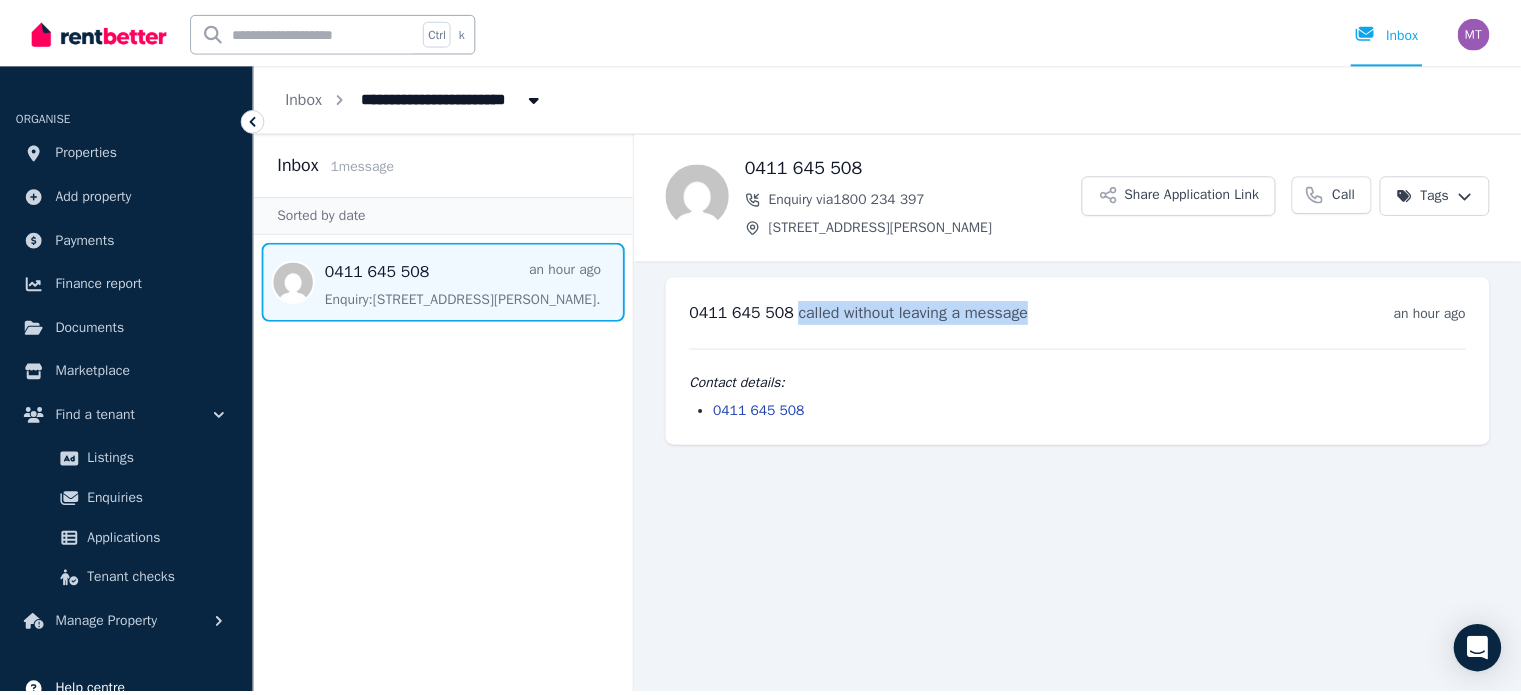 scroll, scrollTop: 160, scrollLeft: 0, axis: vertical 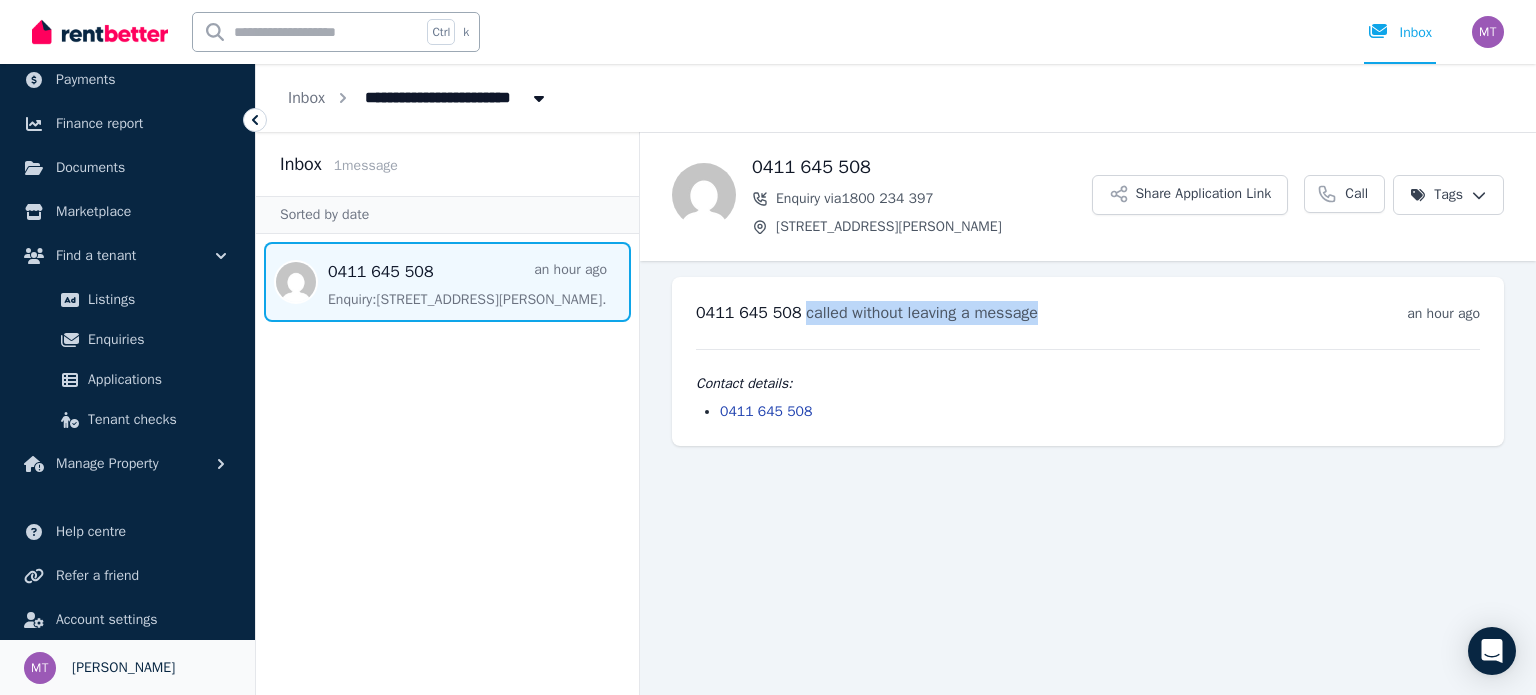 click on "[PERSON_NAME]" at bounding box center (123, 668) 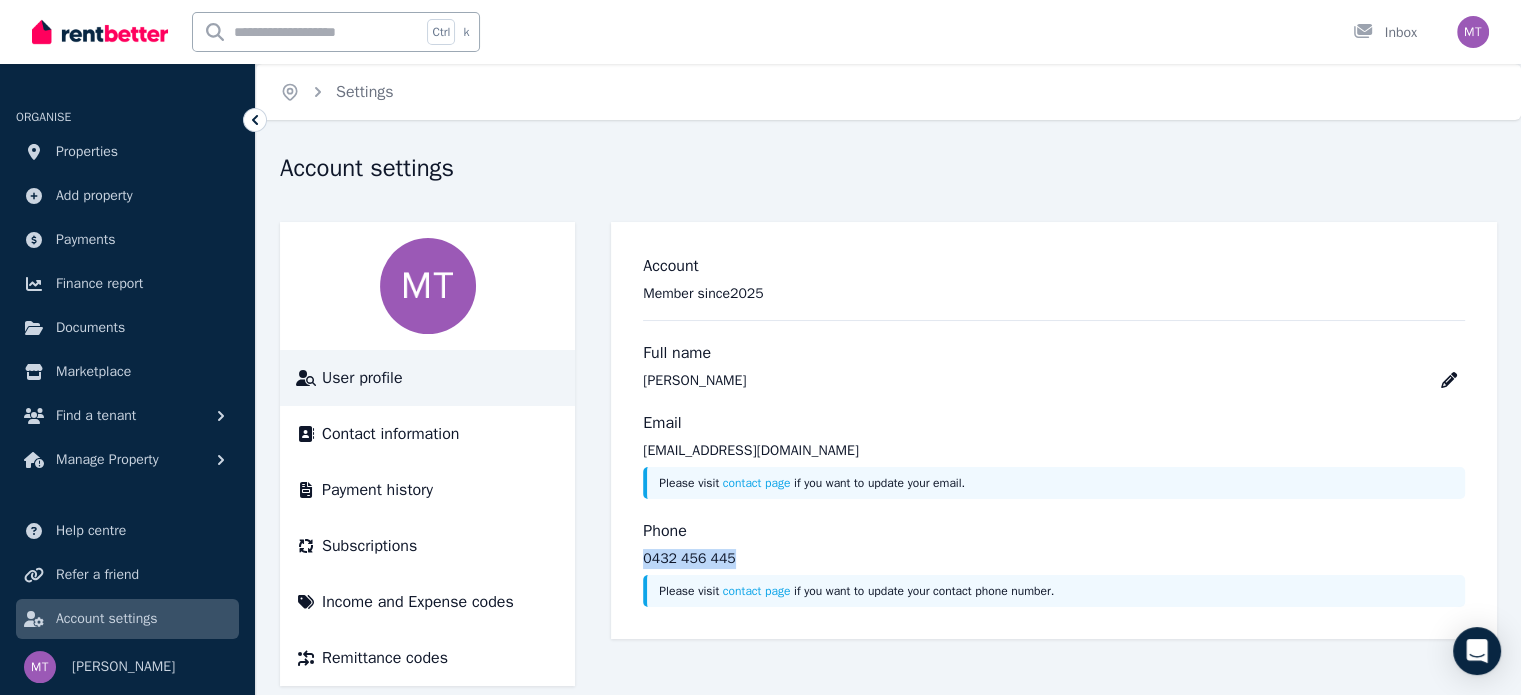 drag, startPoint x: 758, startPoint y: 554, endPoint x: 625, endPoint y: 550, distance: 133.06013 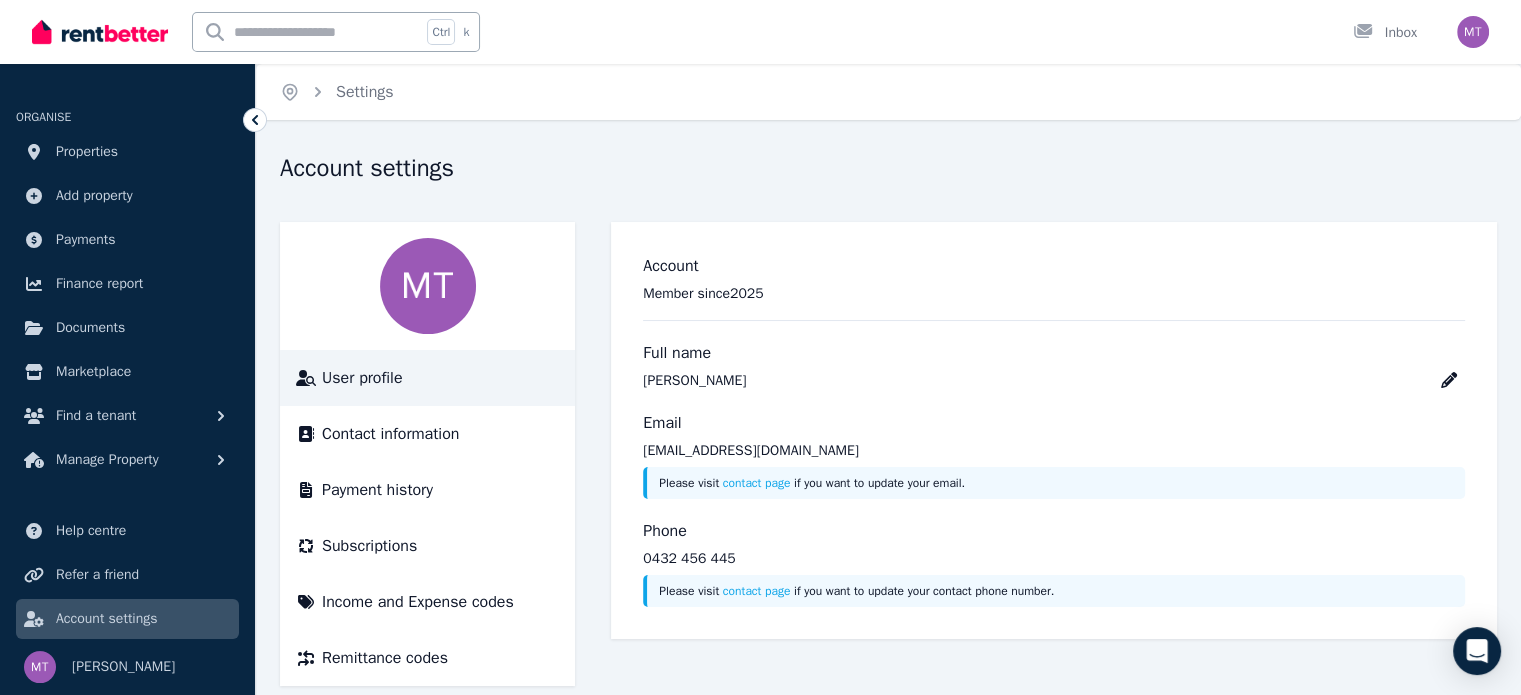 click on "Account Member since  [DATE] Full name [PERSON_NAME] Email [EMAIL_ADDRESS][DOMAIN_NAME] Please visit   contact page   if you want to update your email. Phone [PHONE_NUMBER] Please visit   contact page   if you want to update your contact phone number." at bounding box center [1054, 430] 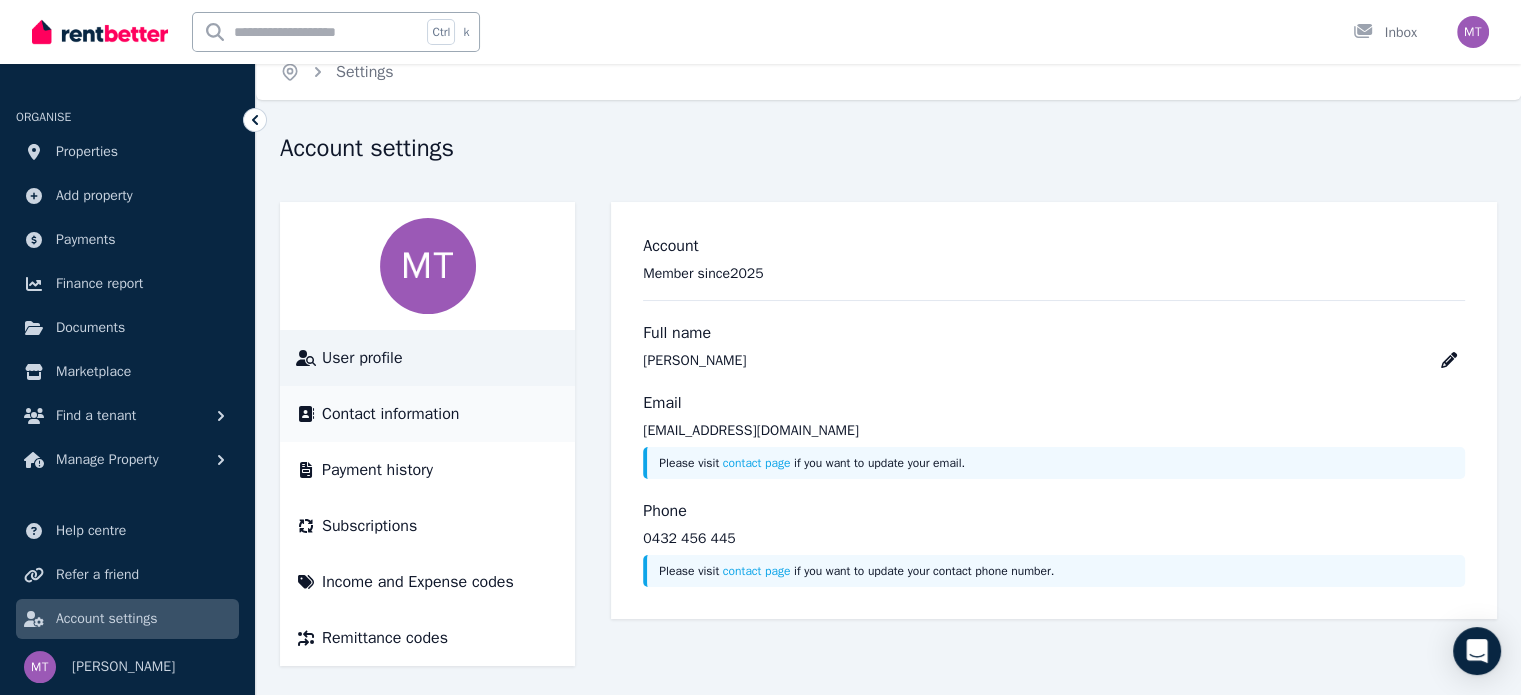 scroll, scrollTop: 27, scrollLeft: 0, axis: vertical 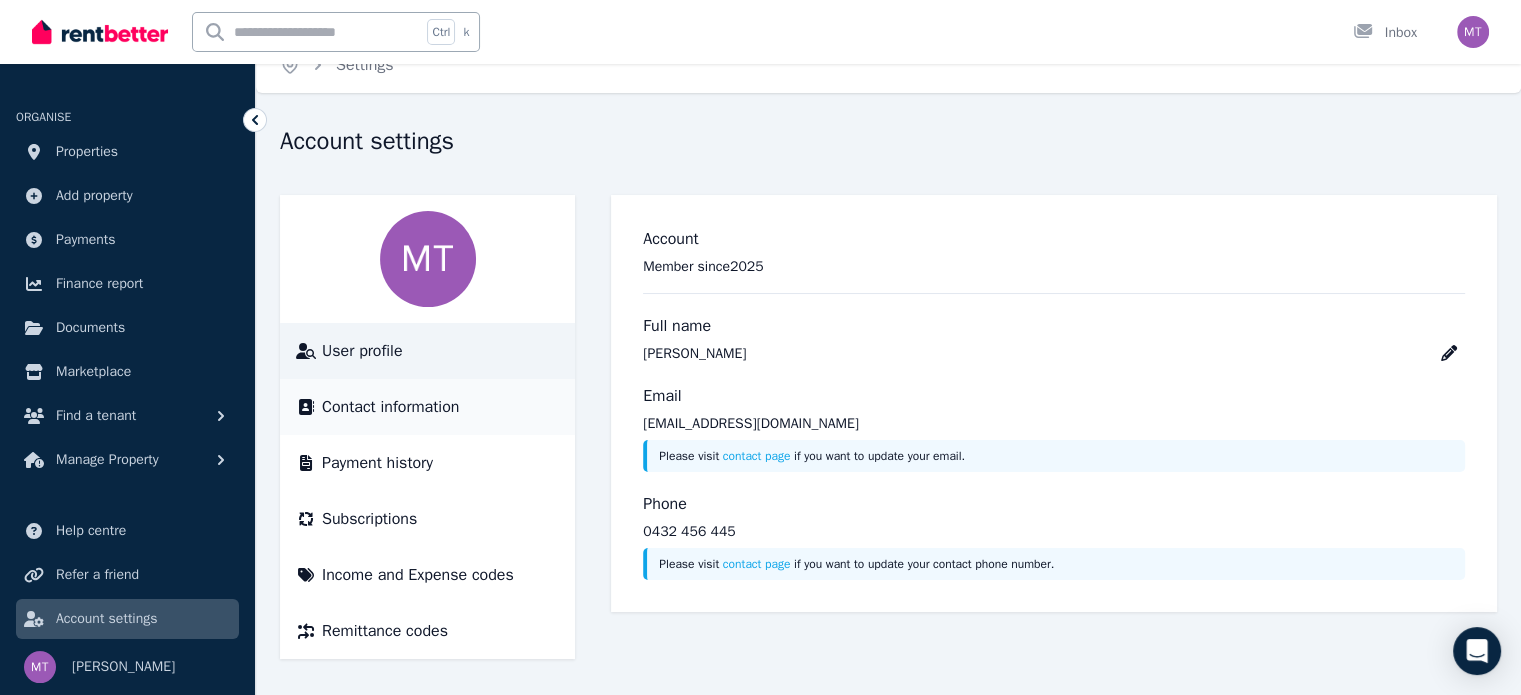 click on "Contact information" at bounding box center (390, 407) 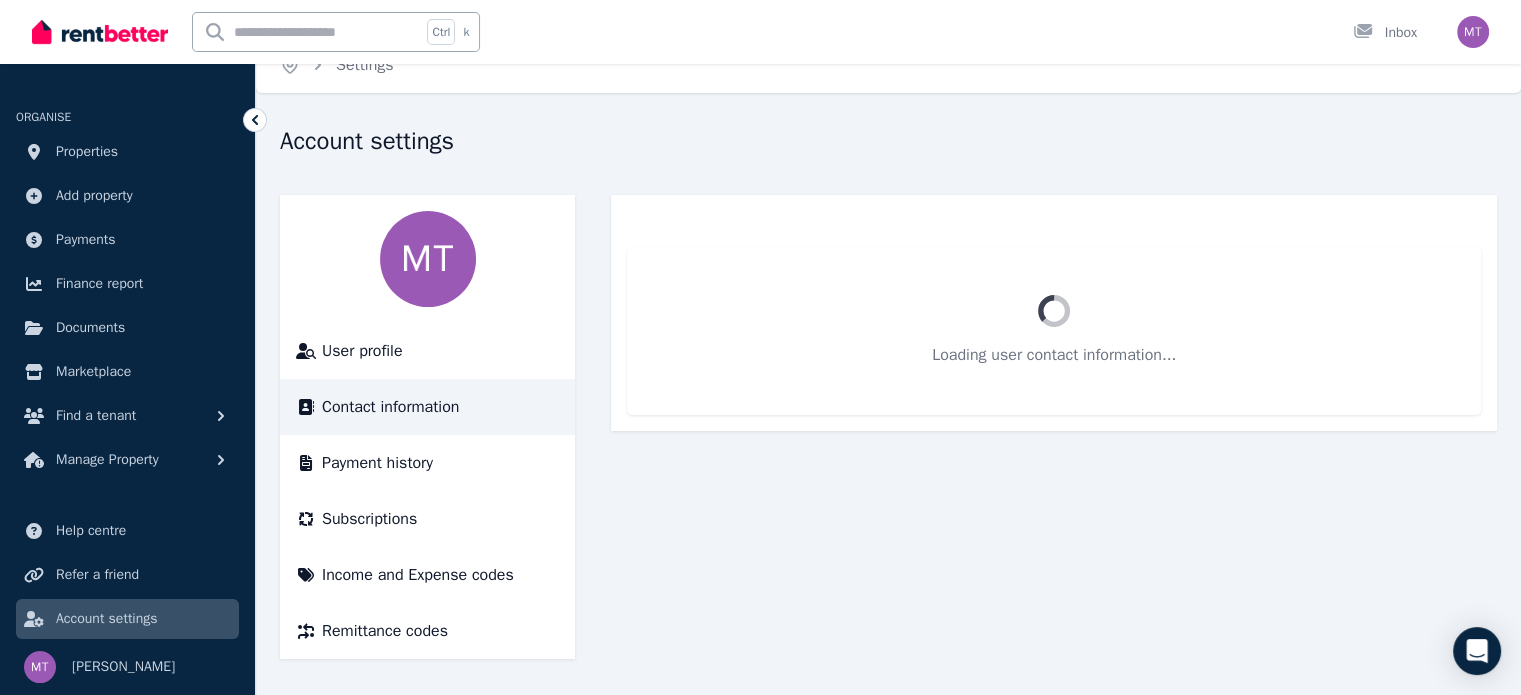scroll, scrollTop: 0, scrollLeft: 0, axis: both 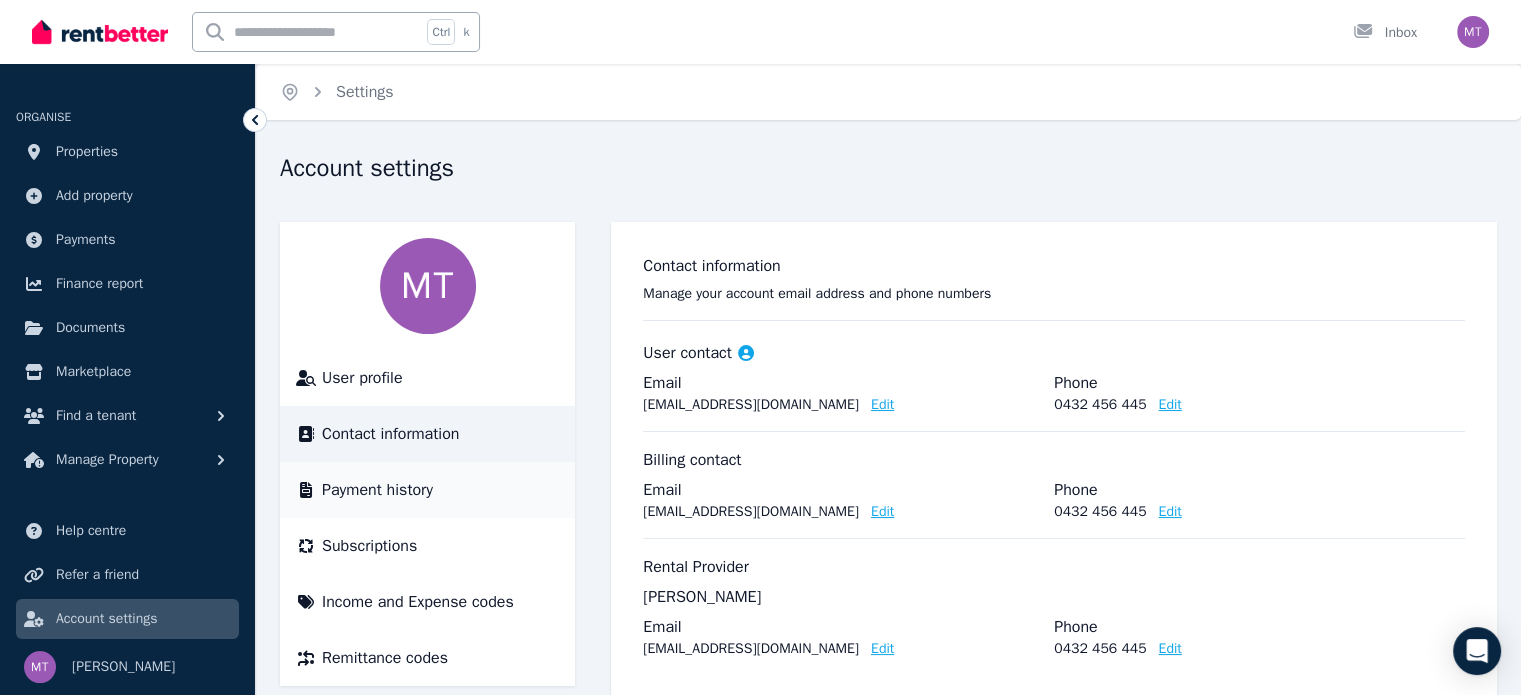 click on "Payment history" at bounding box center [377, 490] 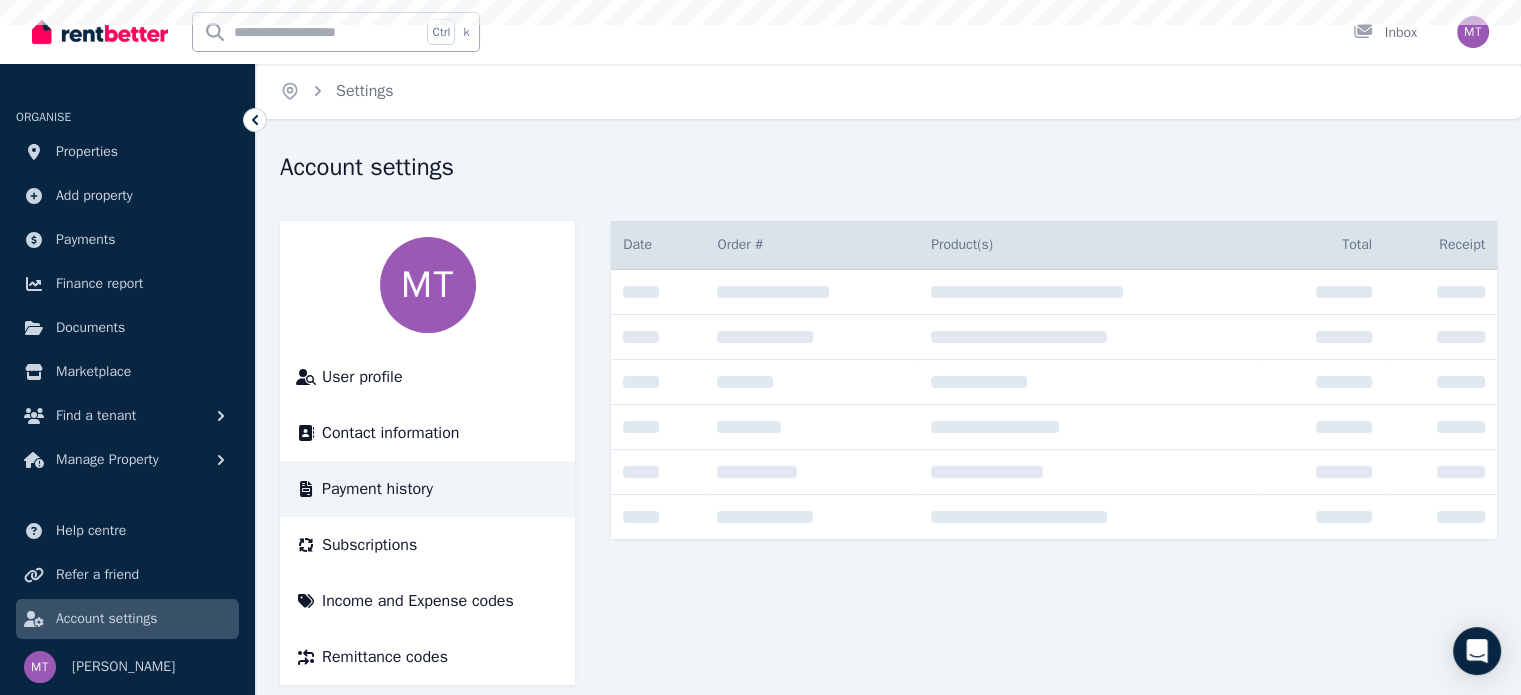 scroll, scrollTop: 27, scrollLeft: 0, axis: vertical 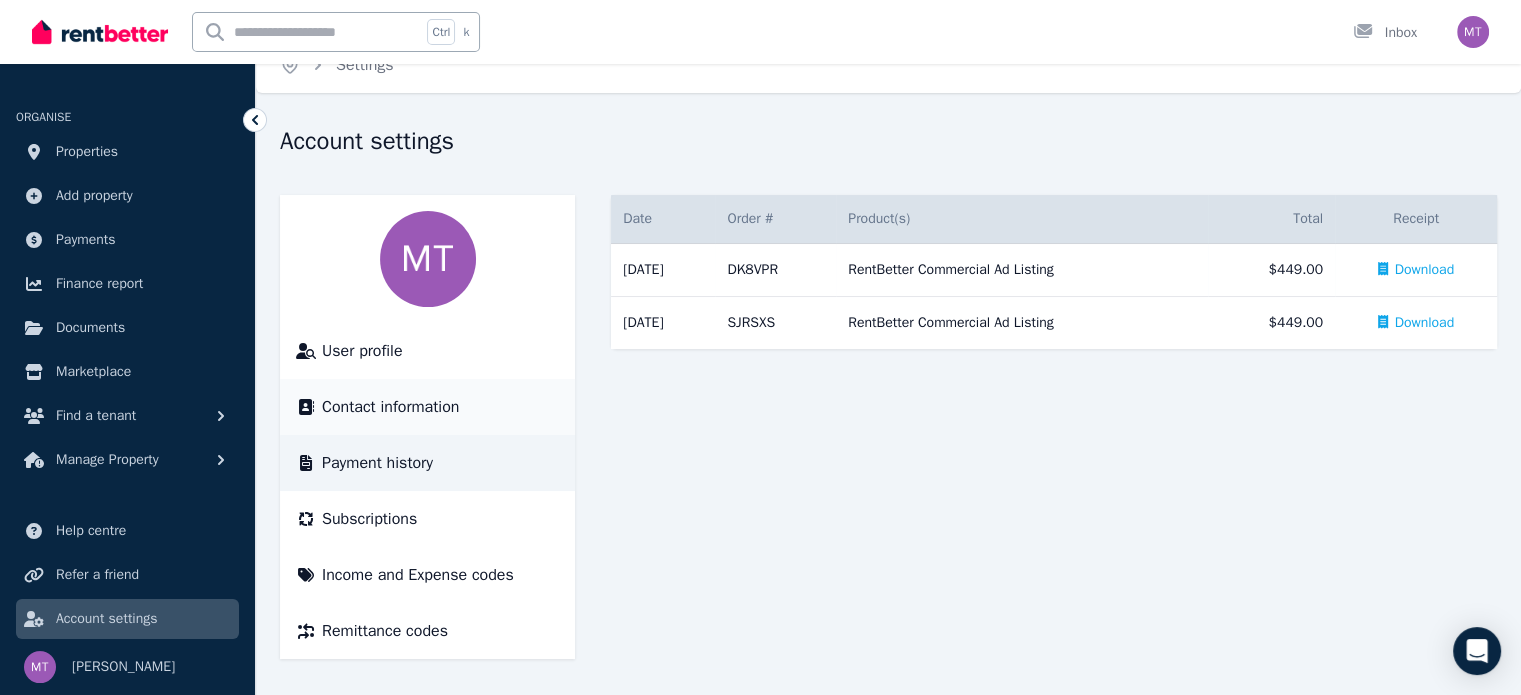 click on "Contact information" at bounding box center (427, 407) 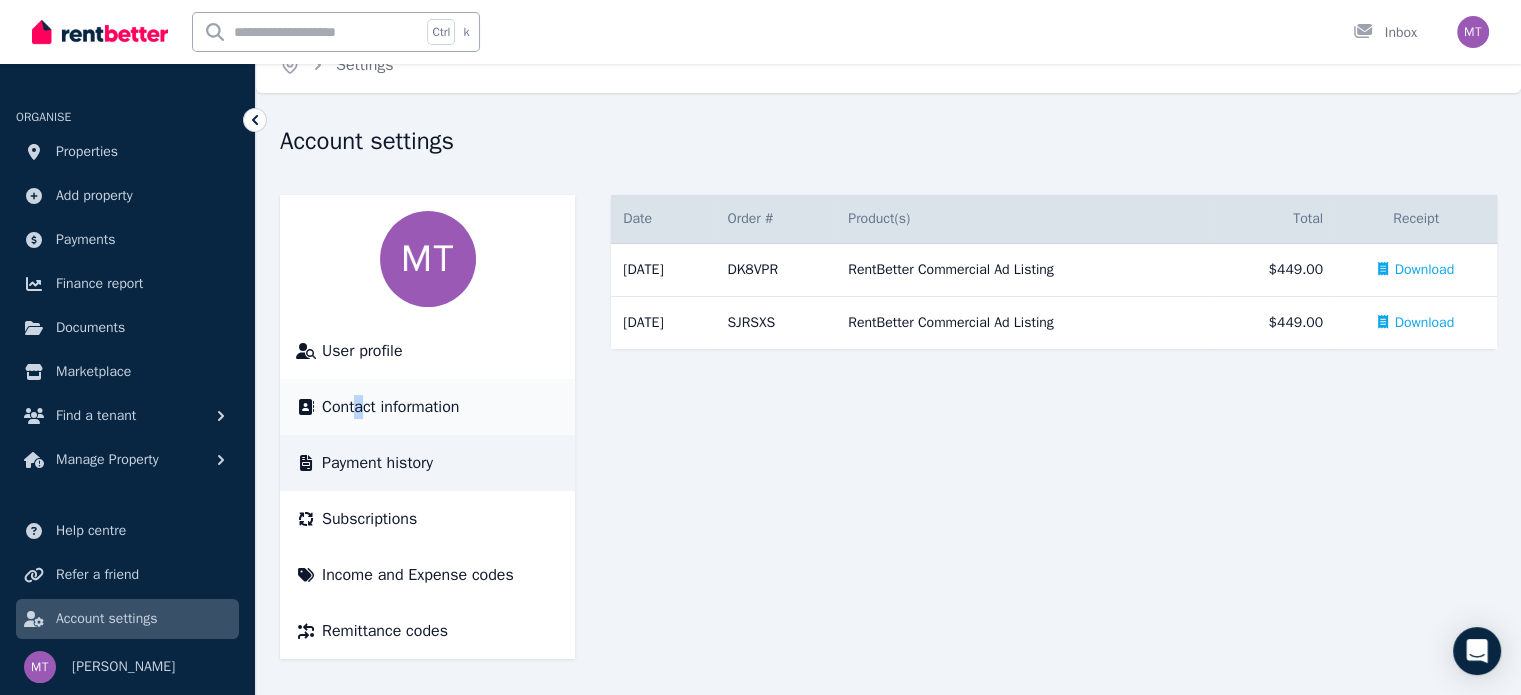 click on "Contact information" at bounding box center [390, 407] 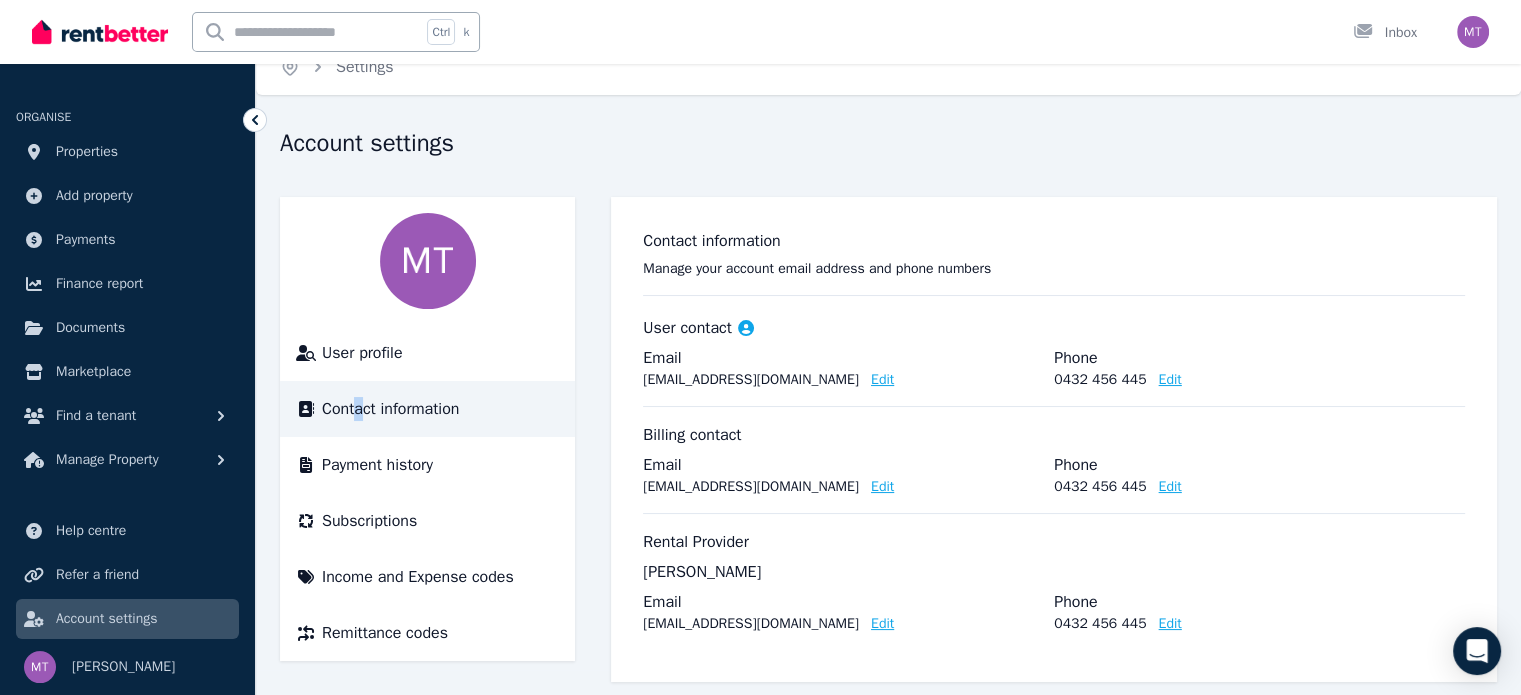 scroll, scrollTop: 47, scrollLeft: 0, axis: vertical 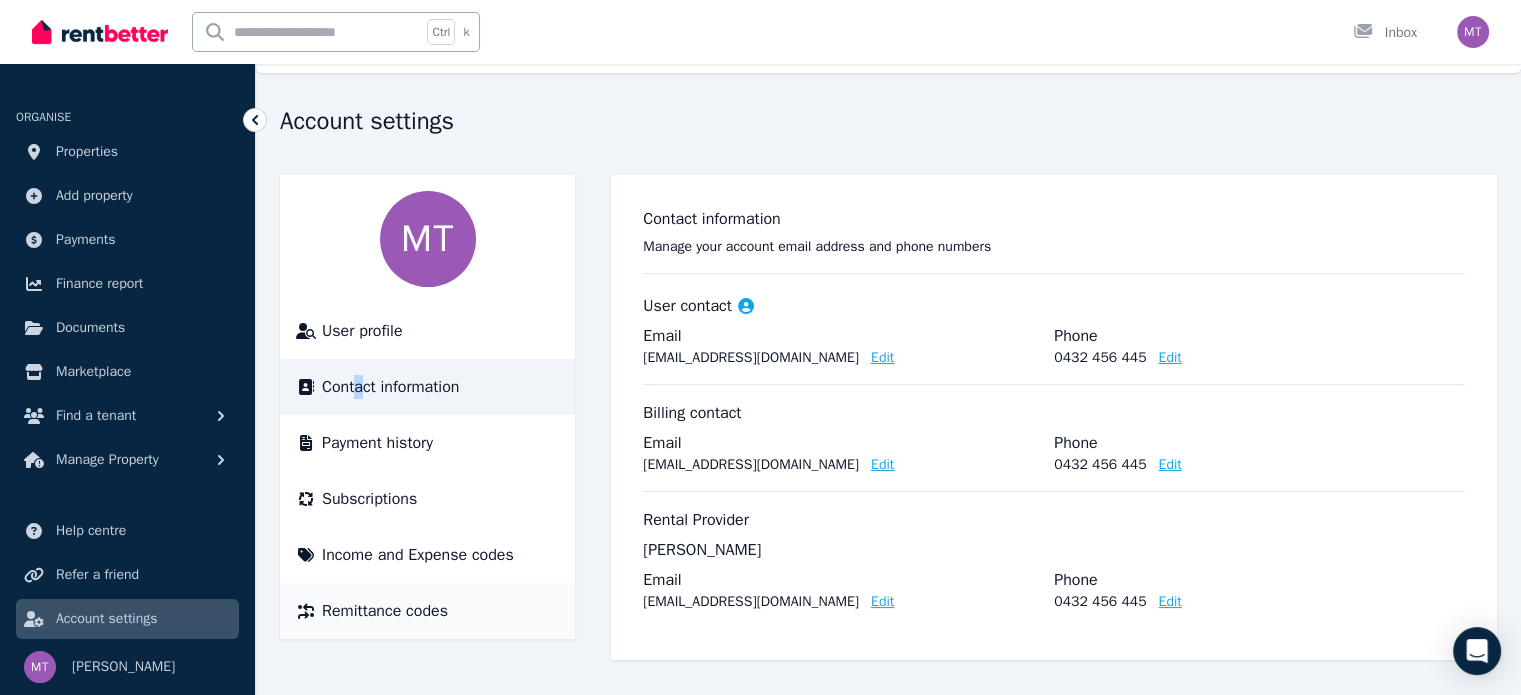 click on "Remittance codes" at bounding box center (385, 611) 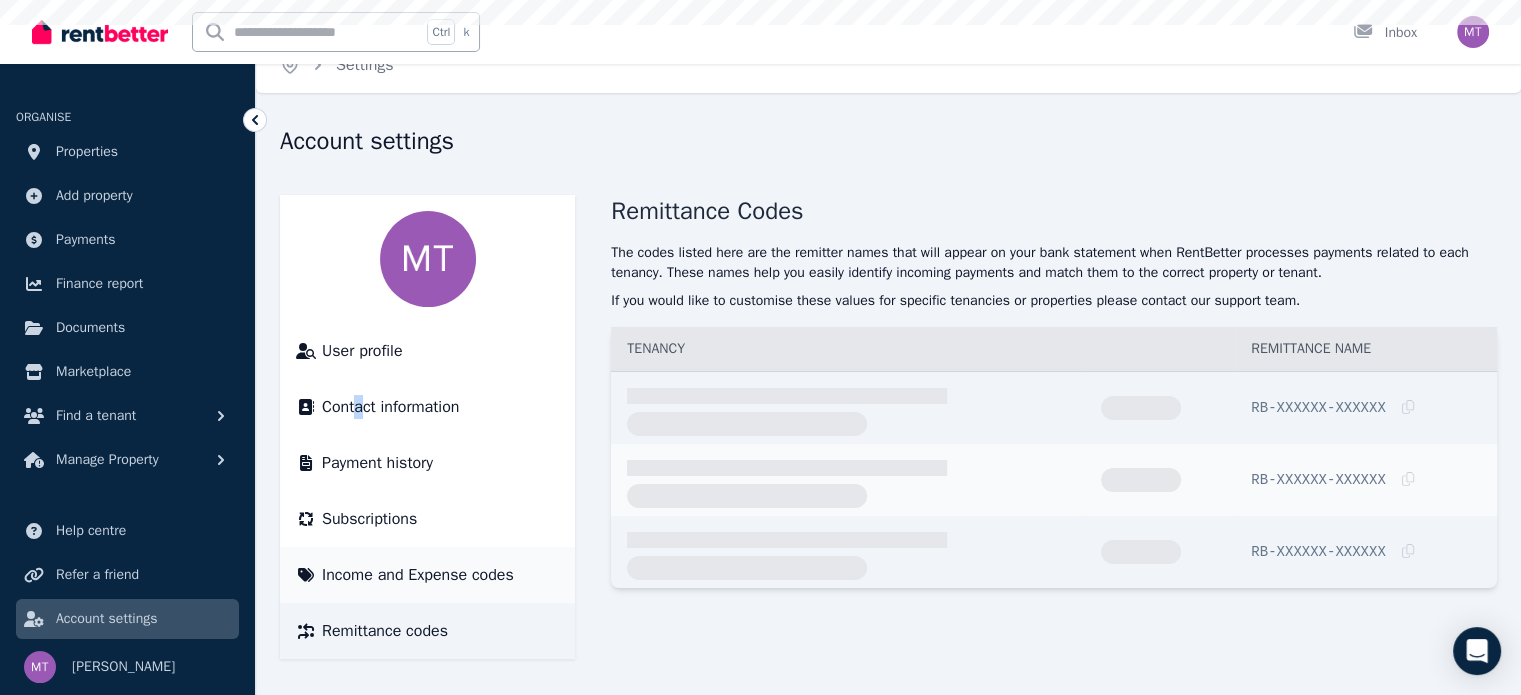 scroll, scrollTop: 0, scrollLeft: 0, axis: both 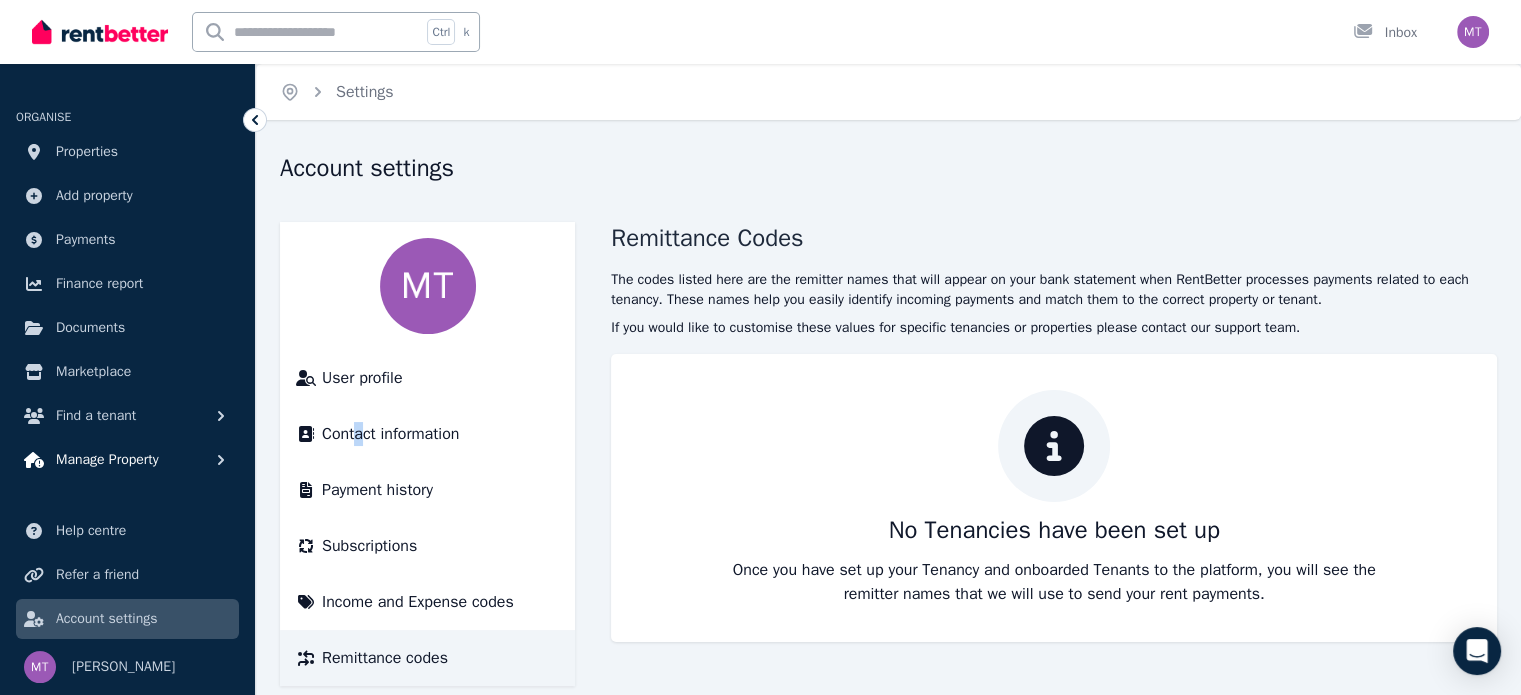 click on "Manage Property" at bounding box center [127, 460] 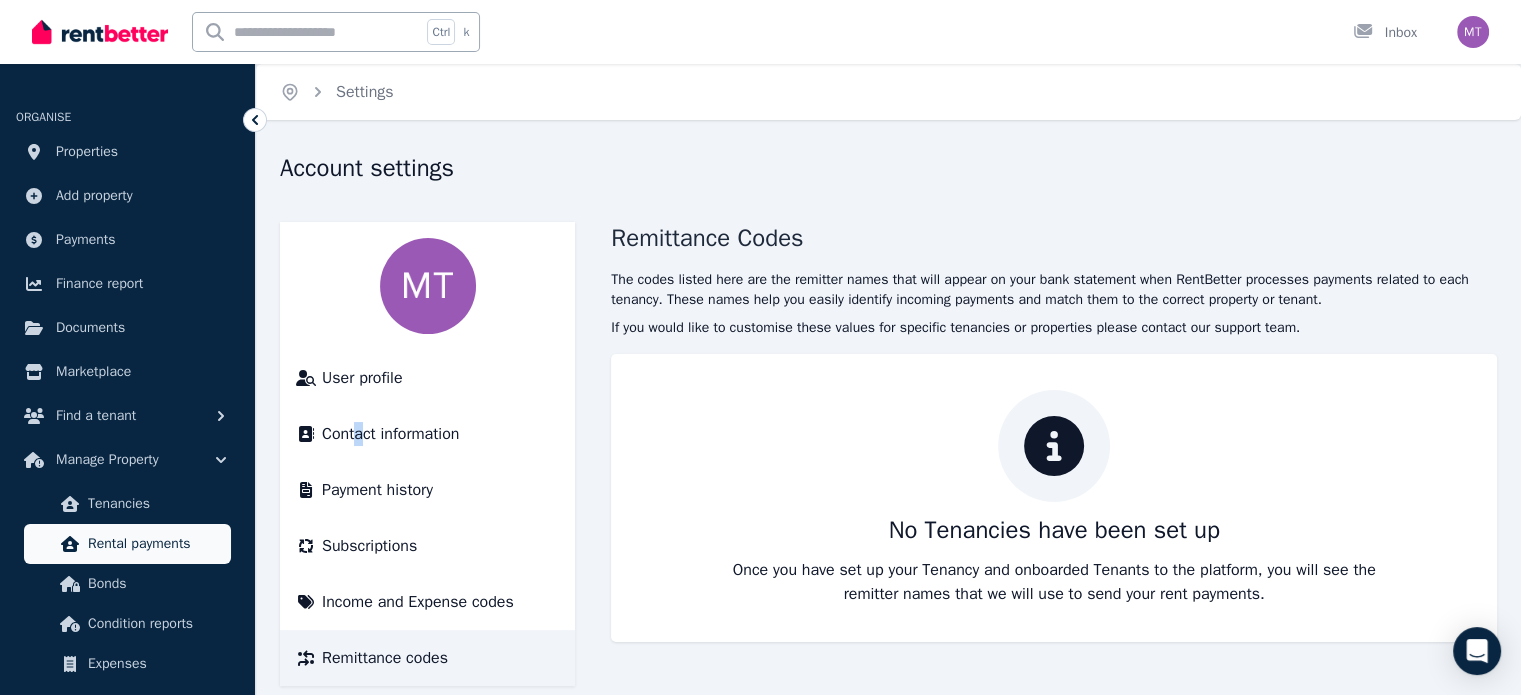 click on "Rental payments" at bounding box center (155, 544) 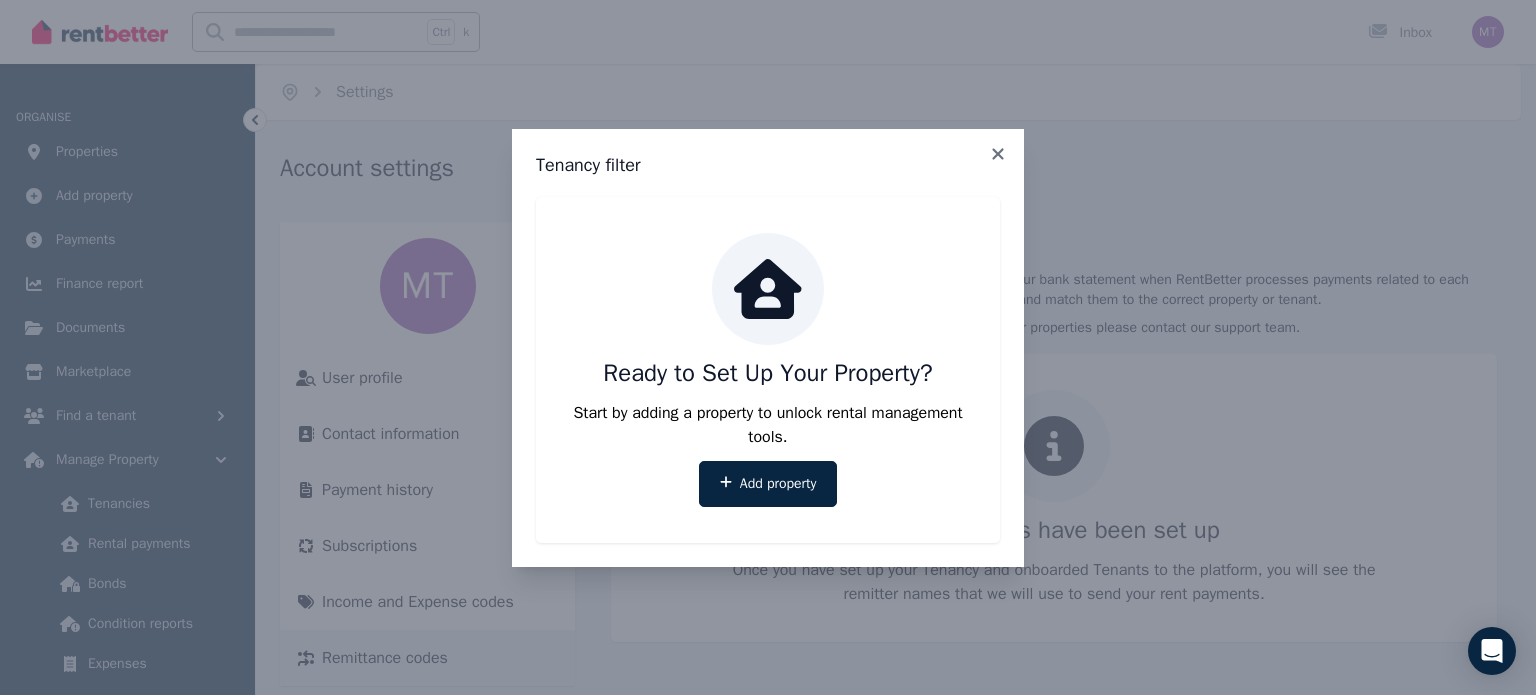 click on "Tenancy filter" at bounding box center (768, 165) 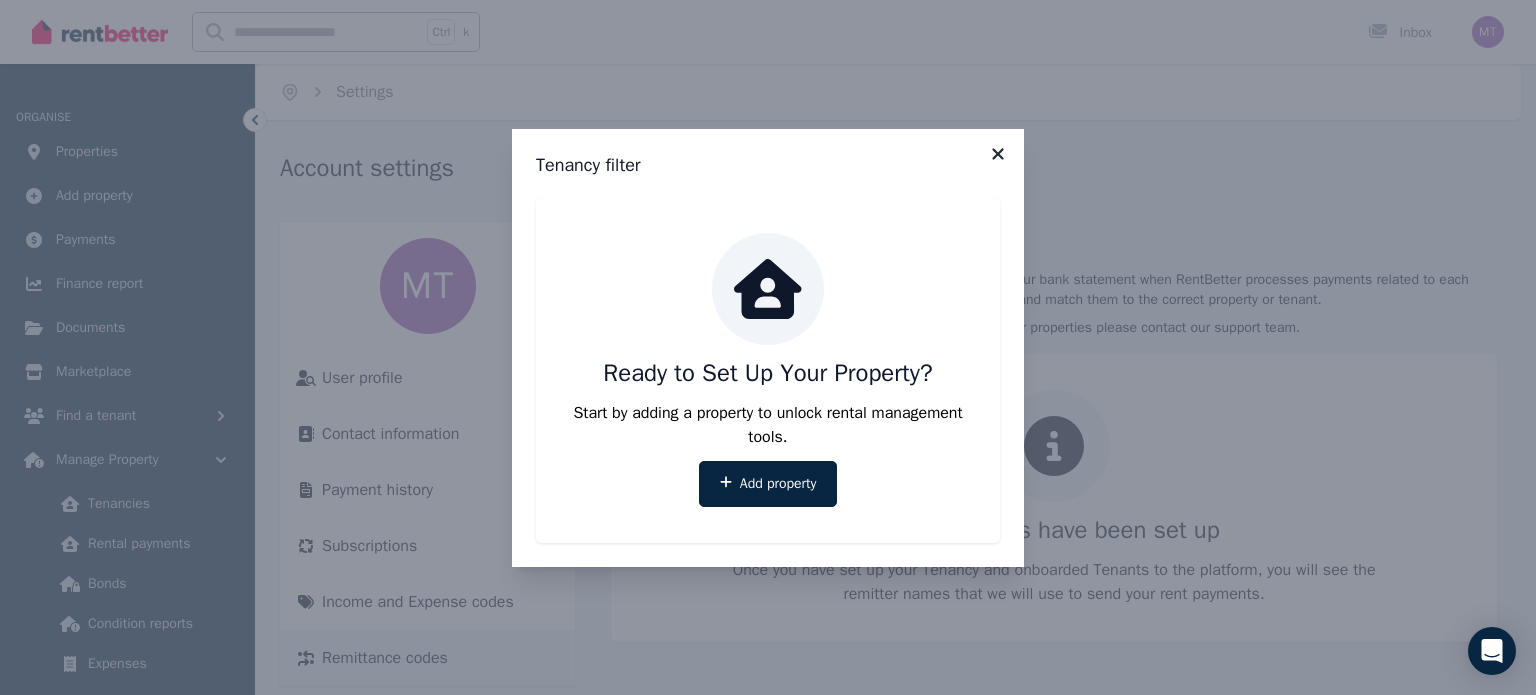 click 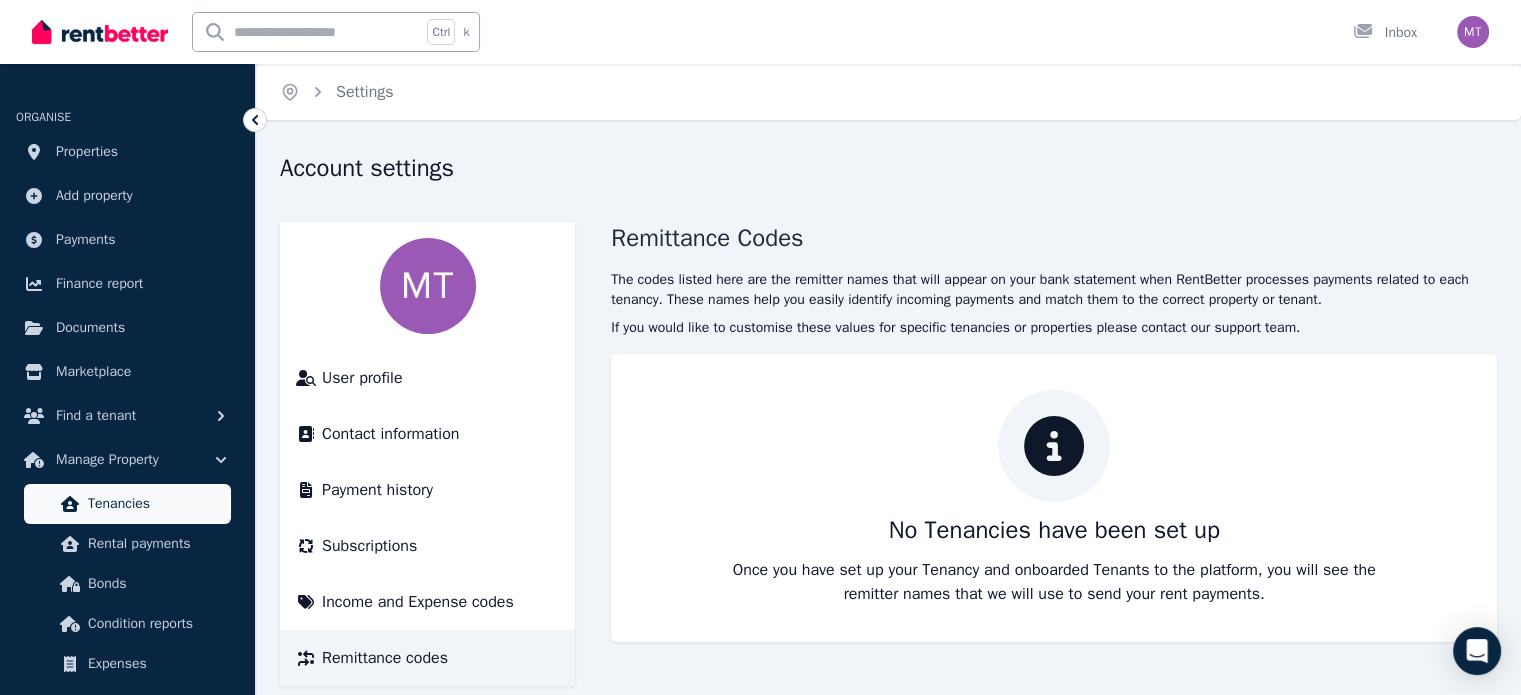 click on "Tenancies" at bounding box center (155, 504) 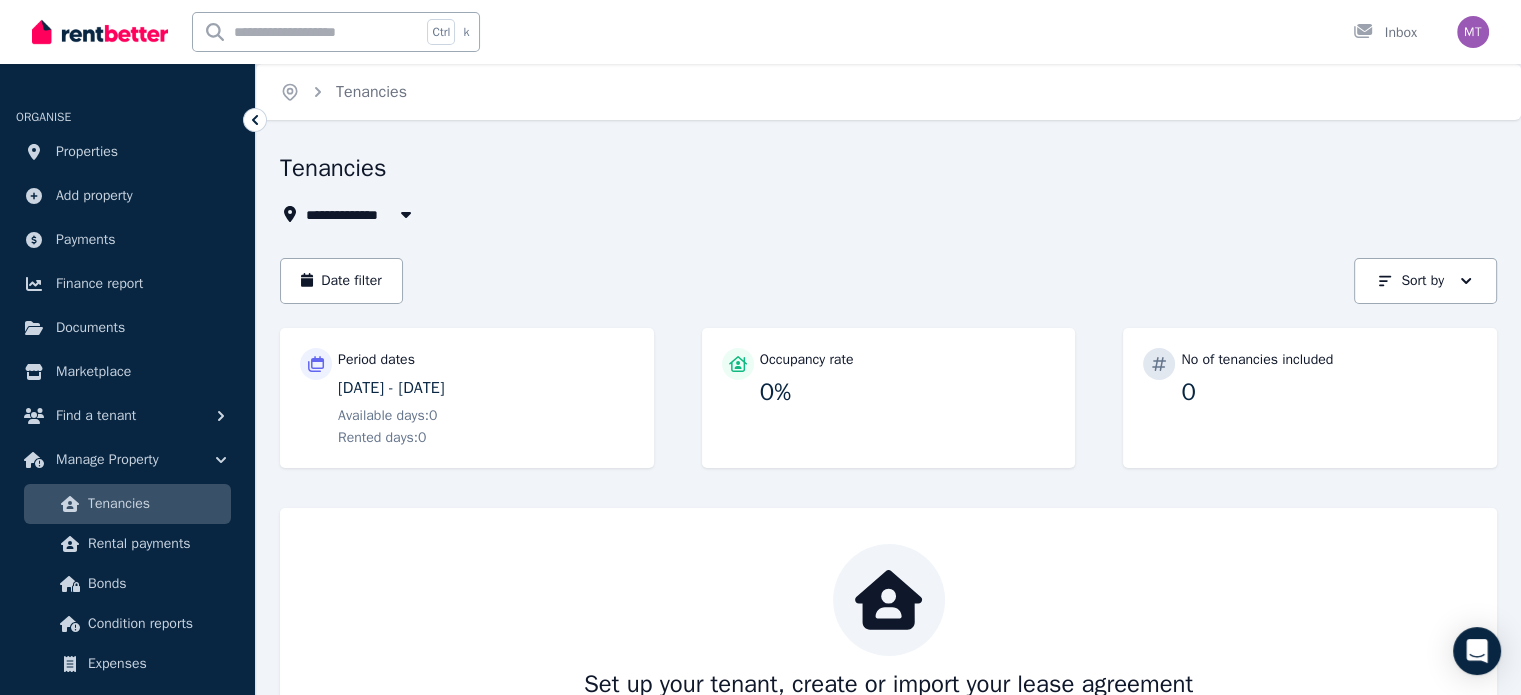 drag, startPoint x: 483, startPoint y: 379, endPoint x: 318, endPoint y: 342, distance: 169.09761 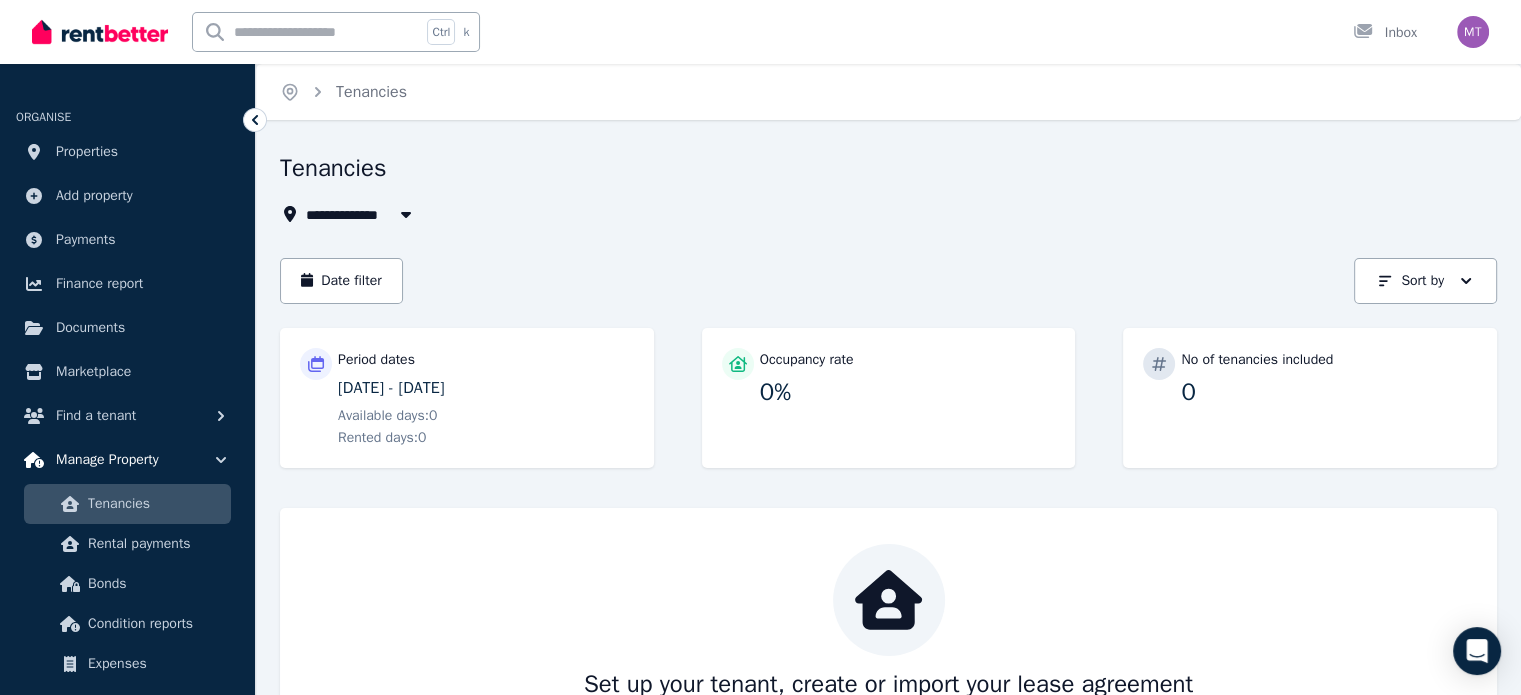 scroll, scrollTop: 0, scrollLeft: 0, axis: both 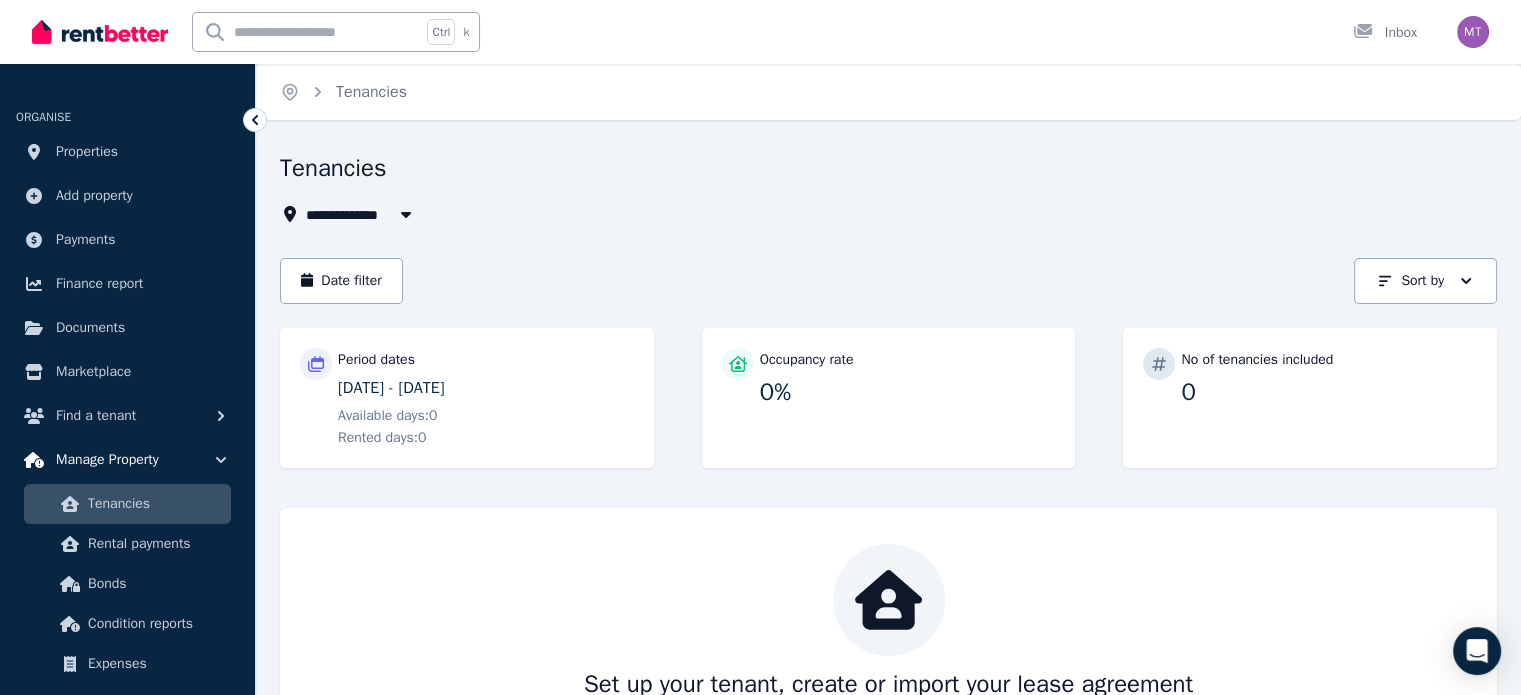 click on "Manage Property" at bounding box center [107, 460] 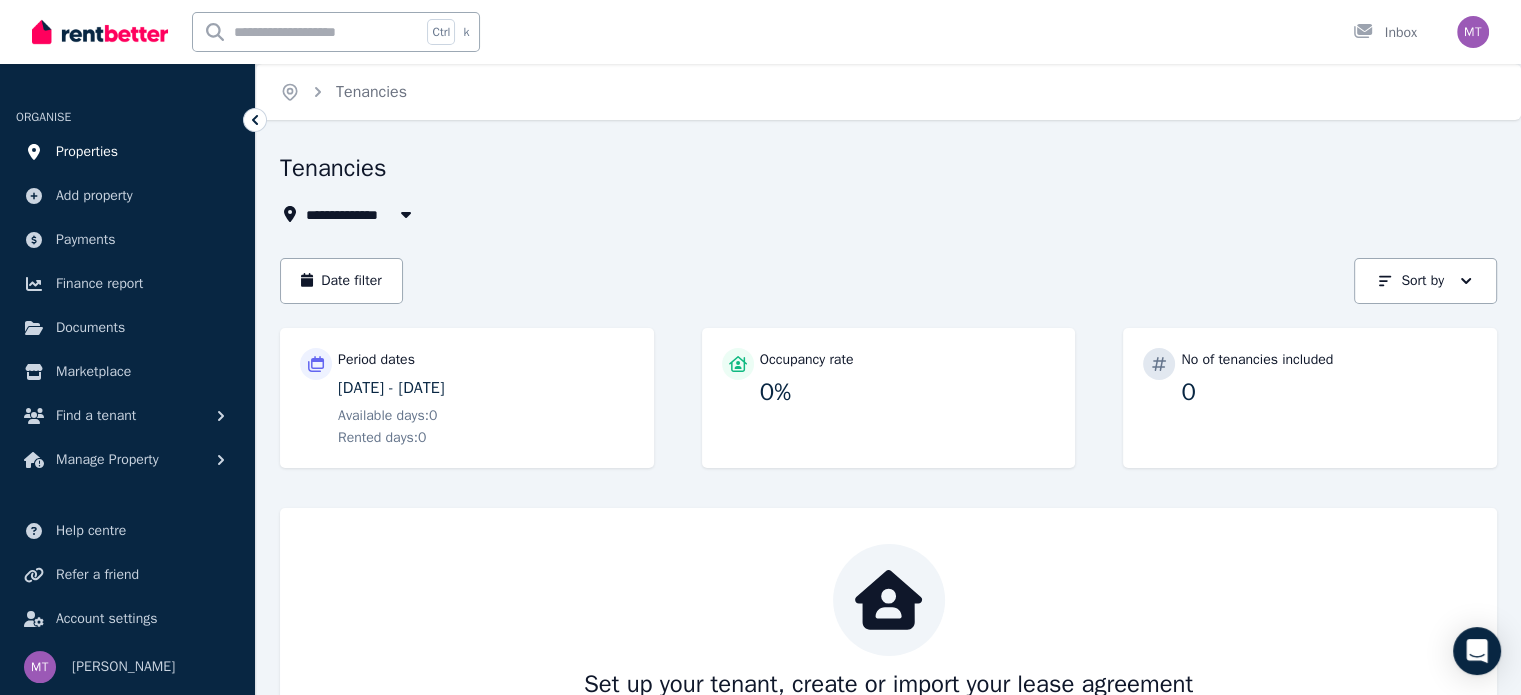 click on "Properties" at bounding box center [87, 152] 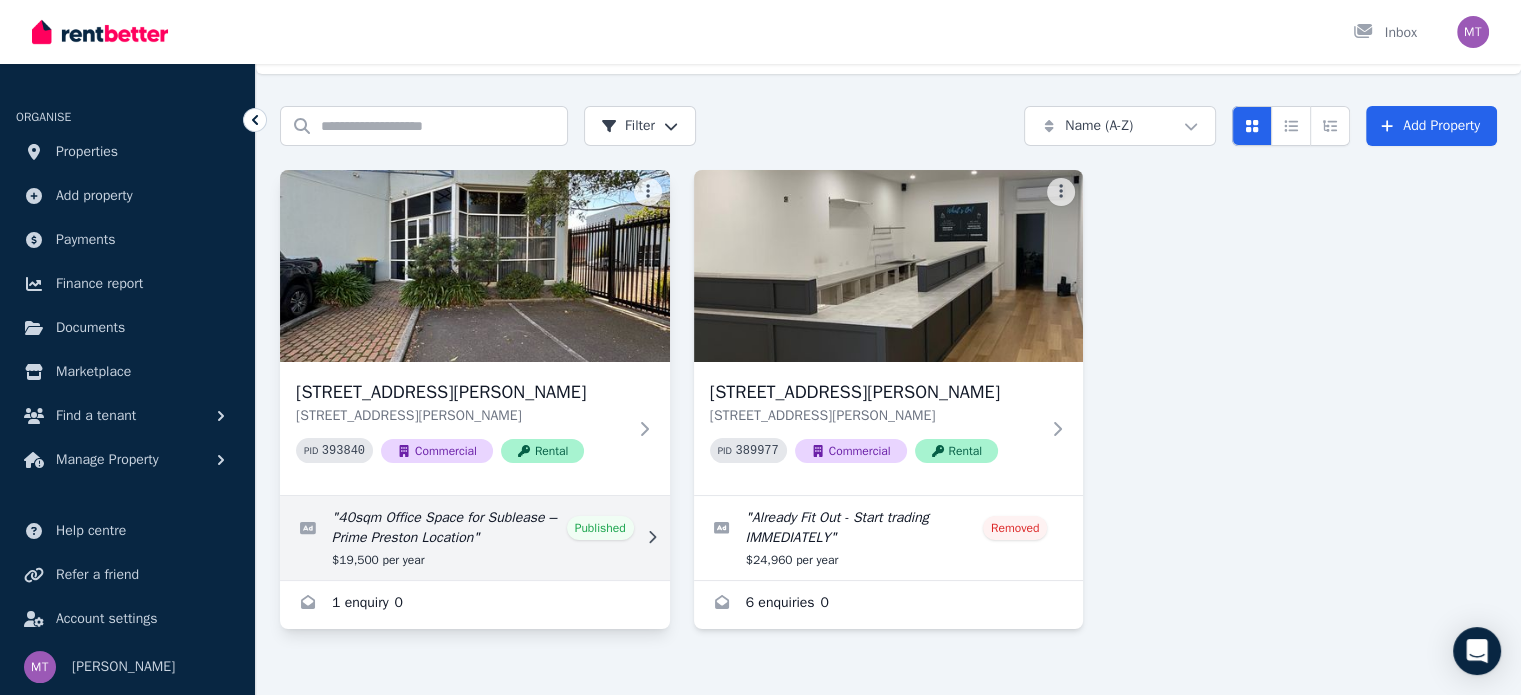 scroll, scrollTop: 71, scrollLeft: 0, axis: vertical 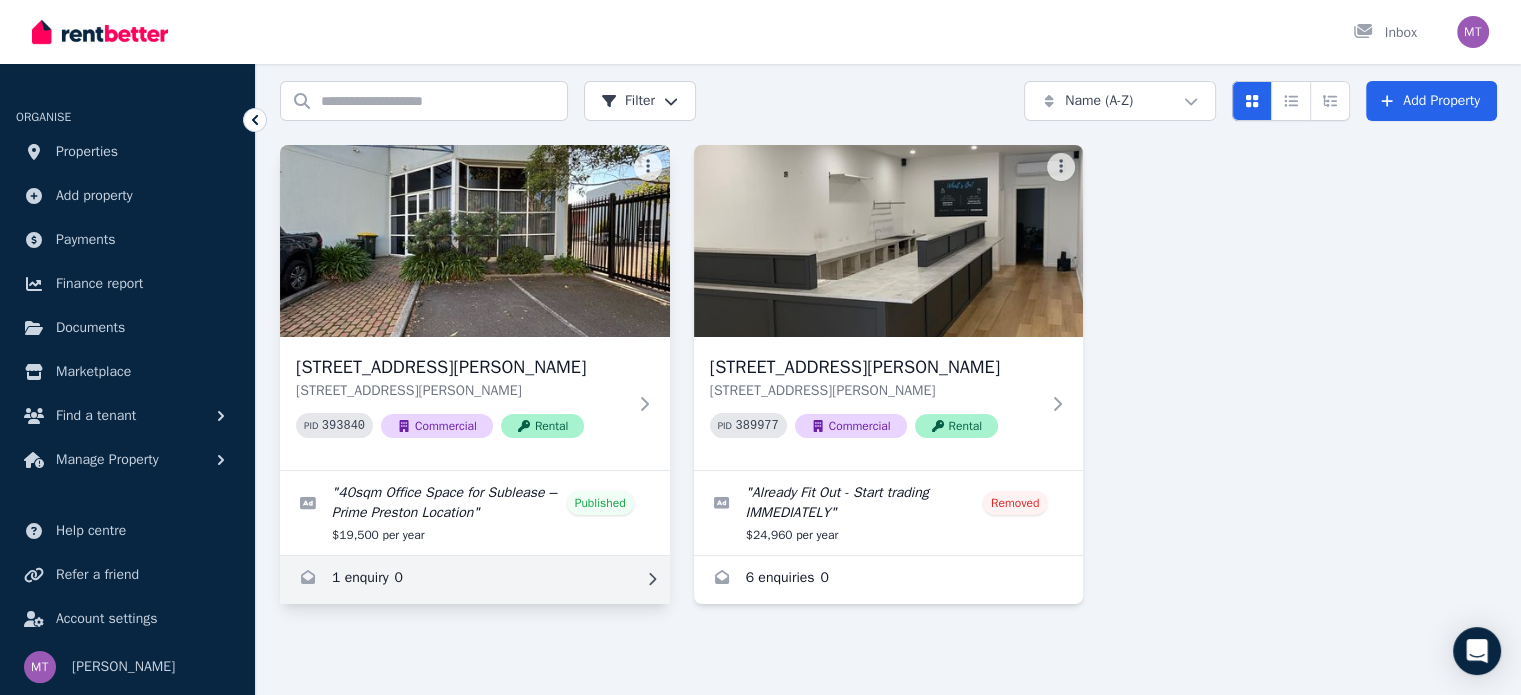 click at bounding box center (475, 580) 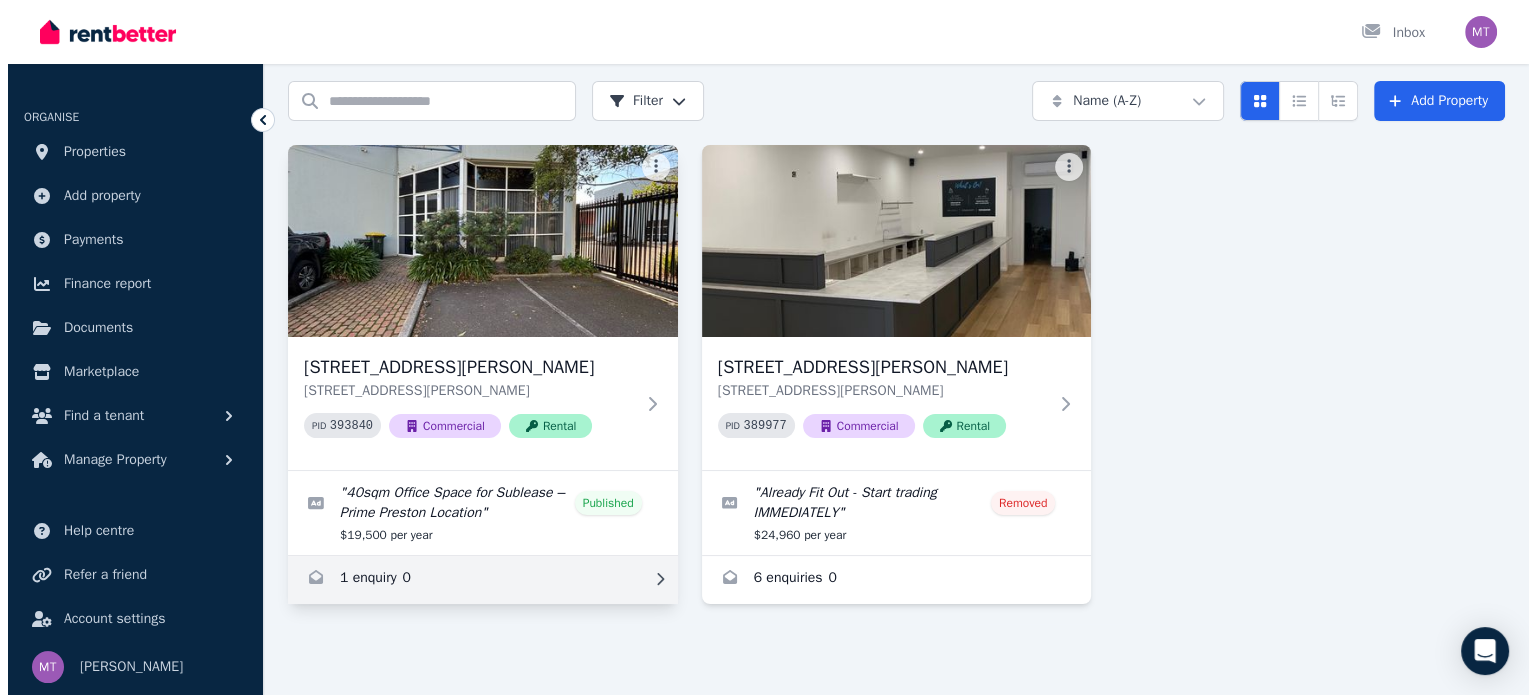 scroll, scrollTop: 0, scrollLeft: 0, axis: both 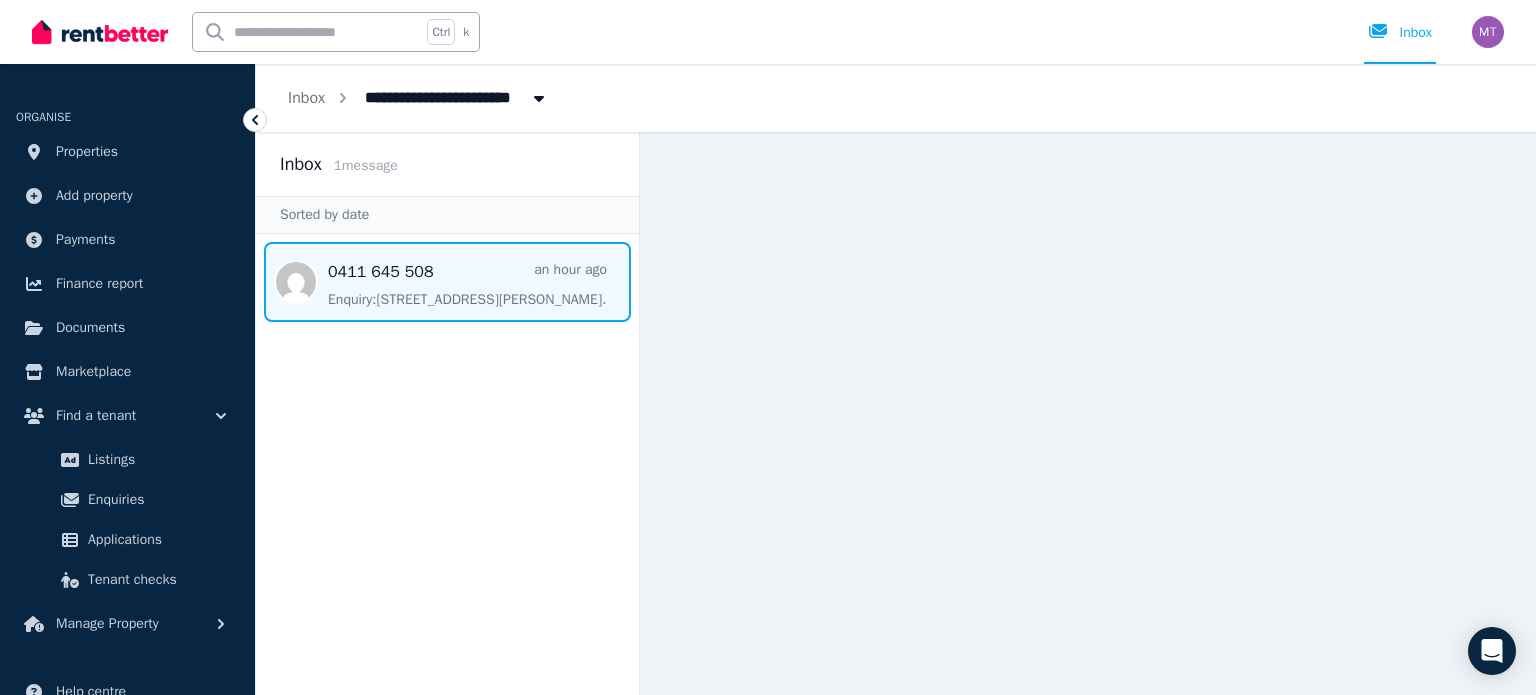 click at bounding box center (447, 282) 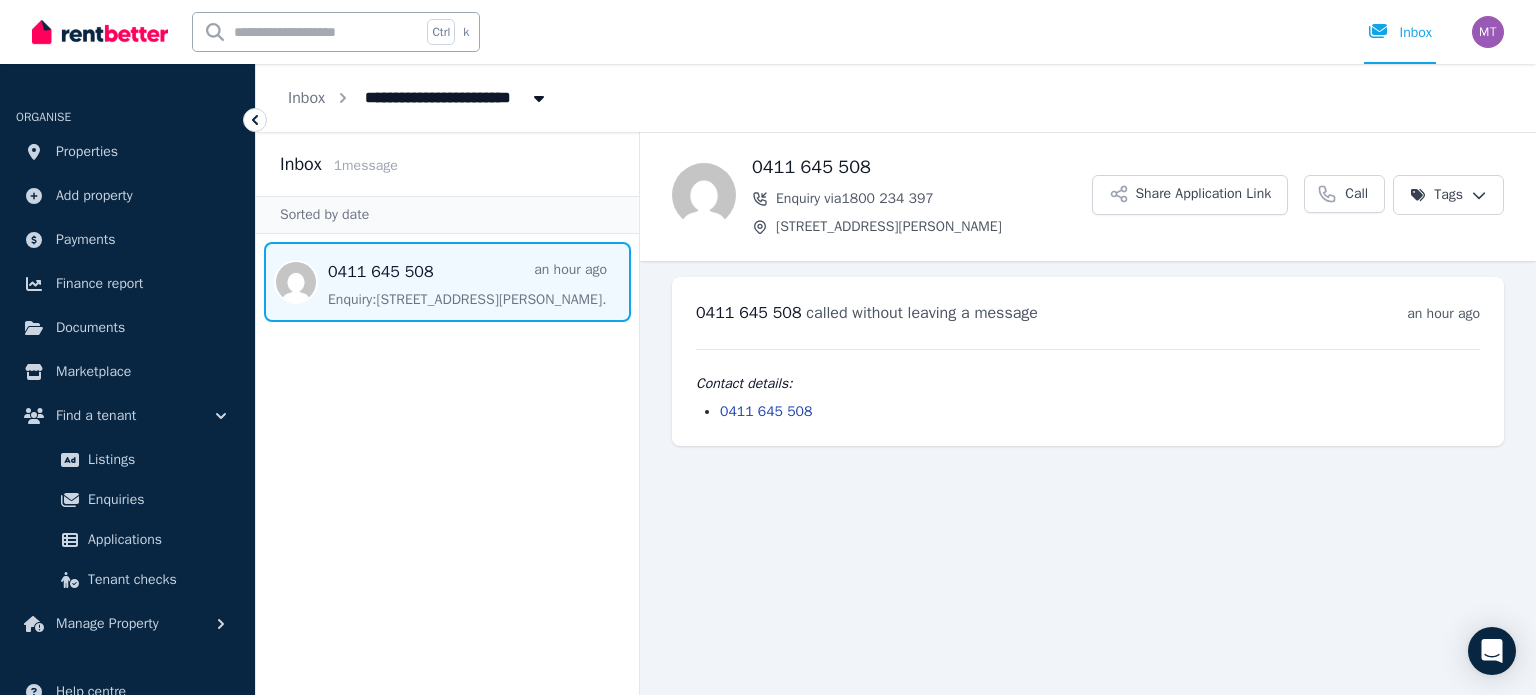 click on "**********" at bounding box center [768, 347] 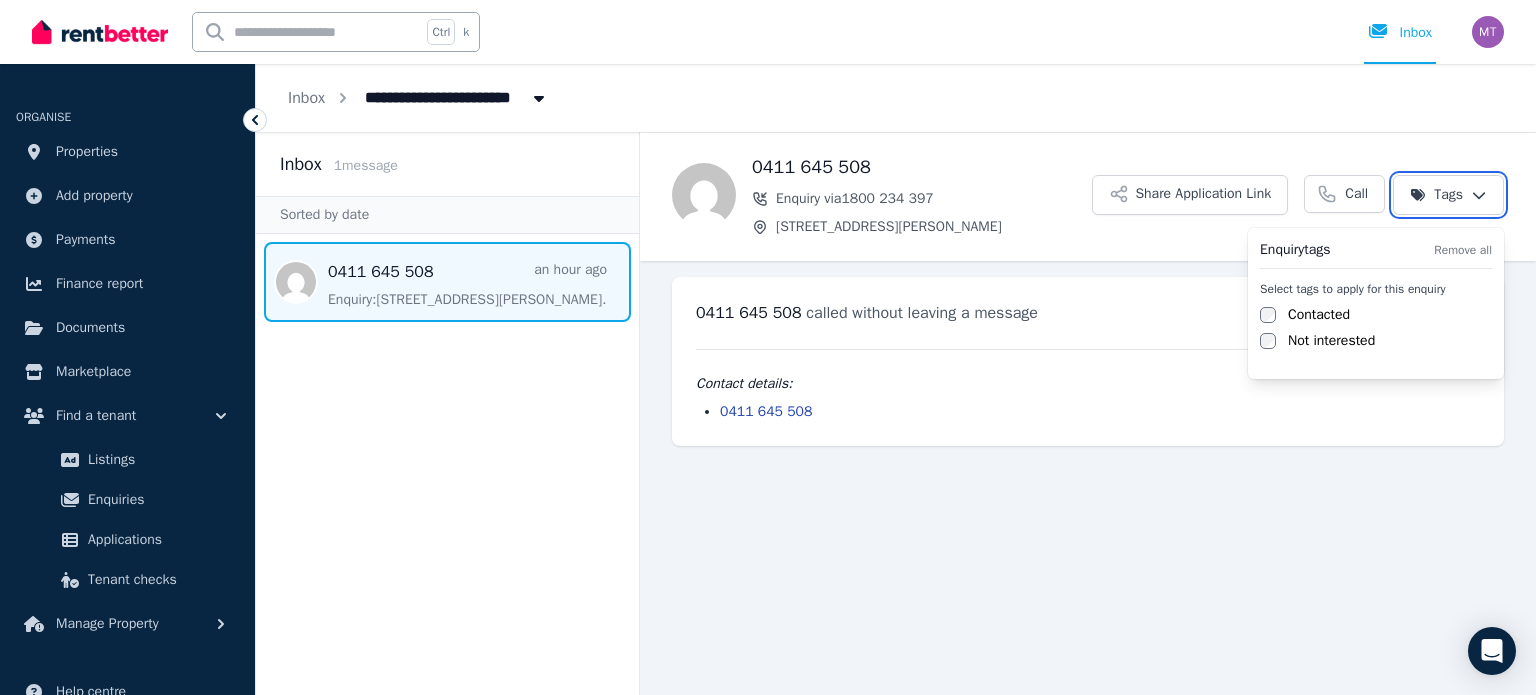 click on "**********" at bounding box center (768, 347) 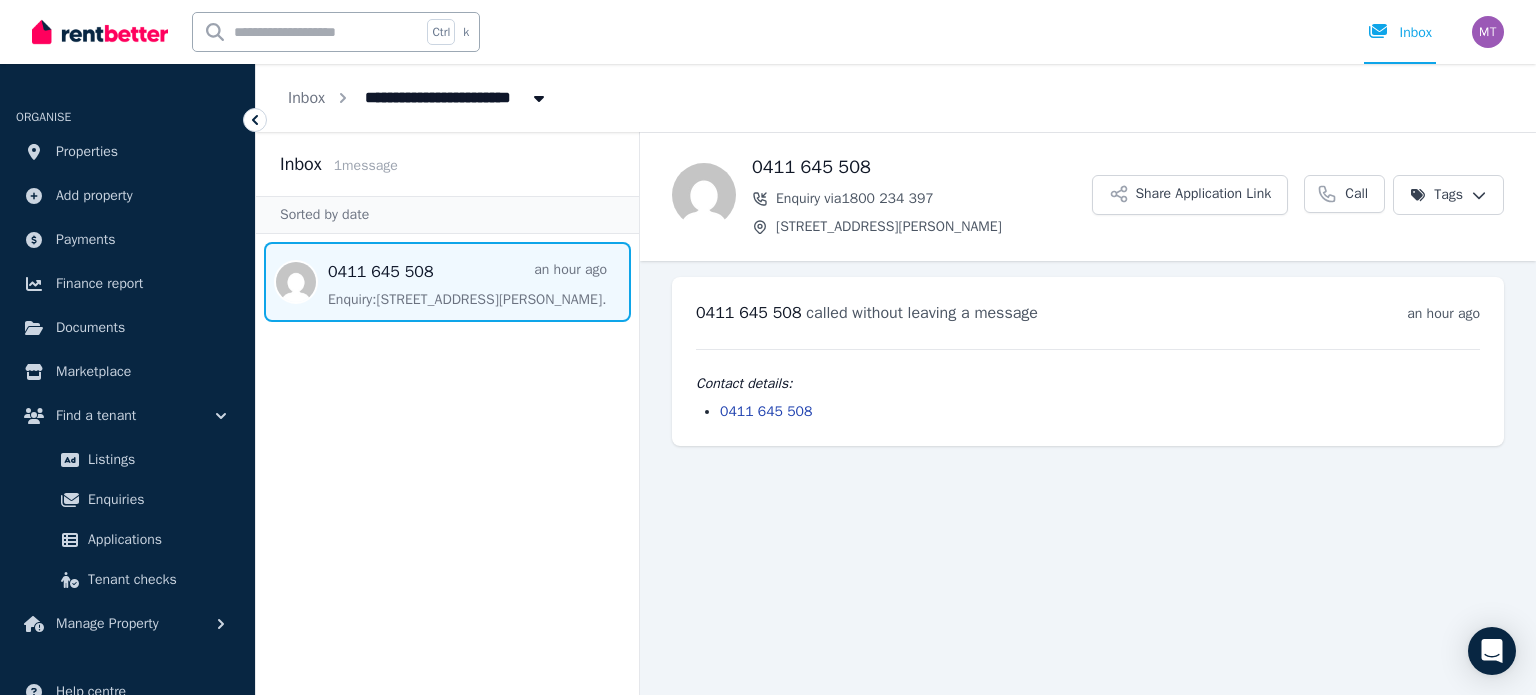 click on "called without leaving a message" at bounding box center (922, 313) 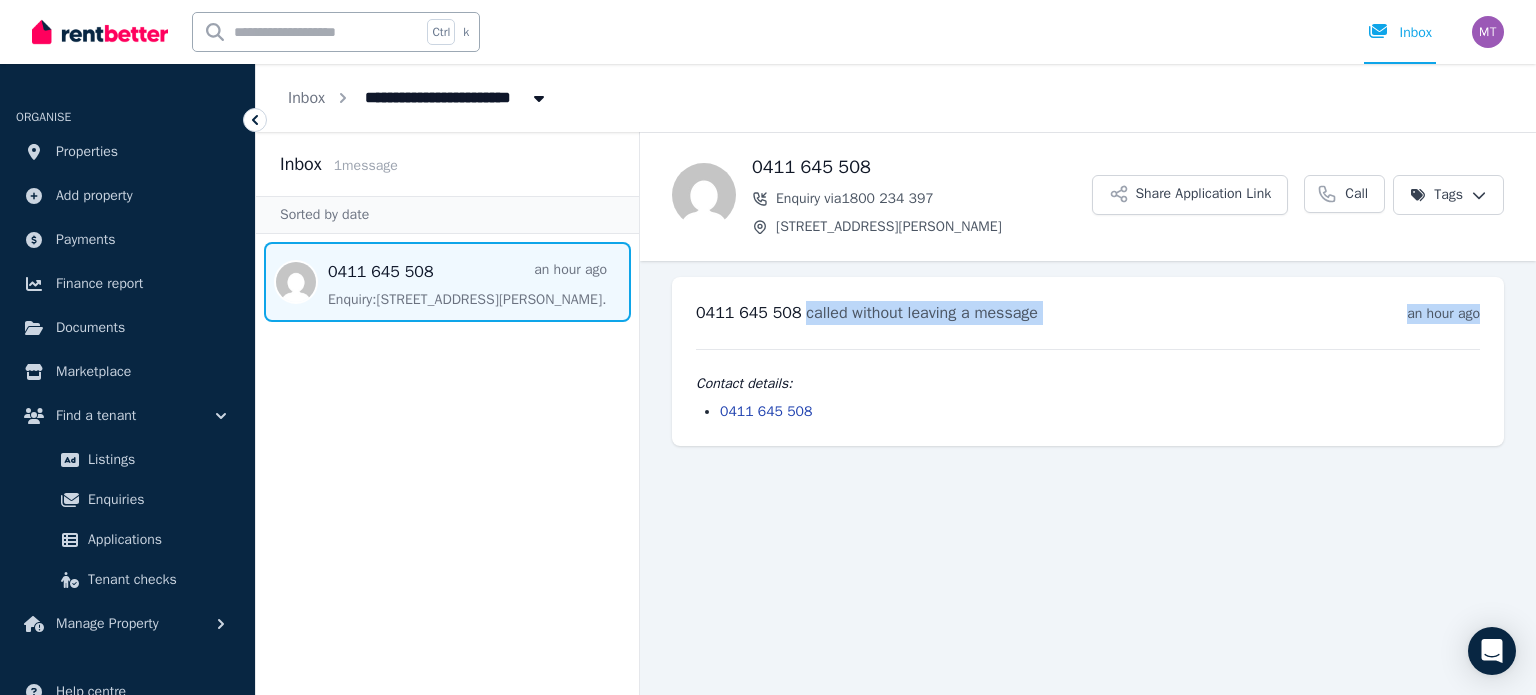 drag, startPoint x: 808, startPoint y: 306, endPoint x: 1404, endPoint y: 330, distance: 596.48303 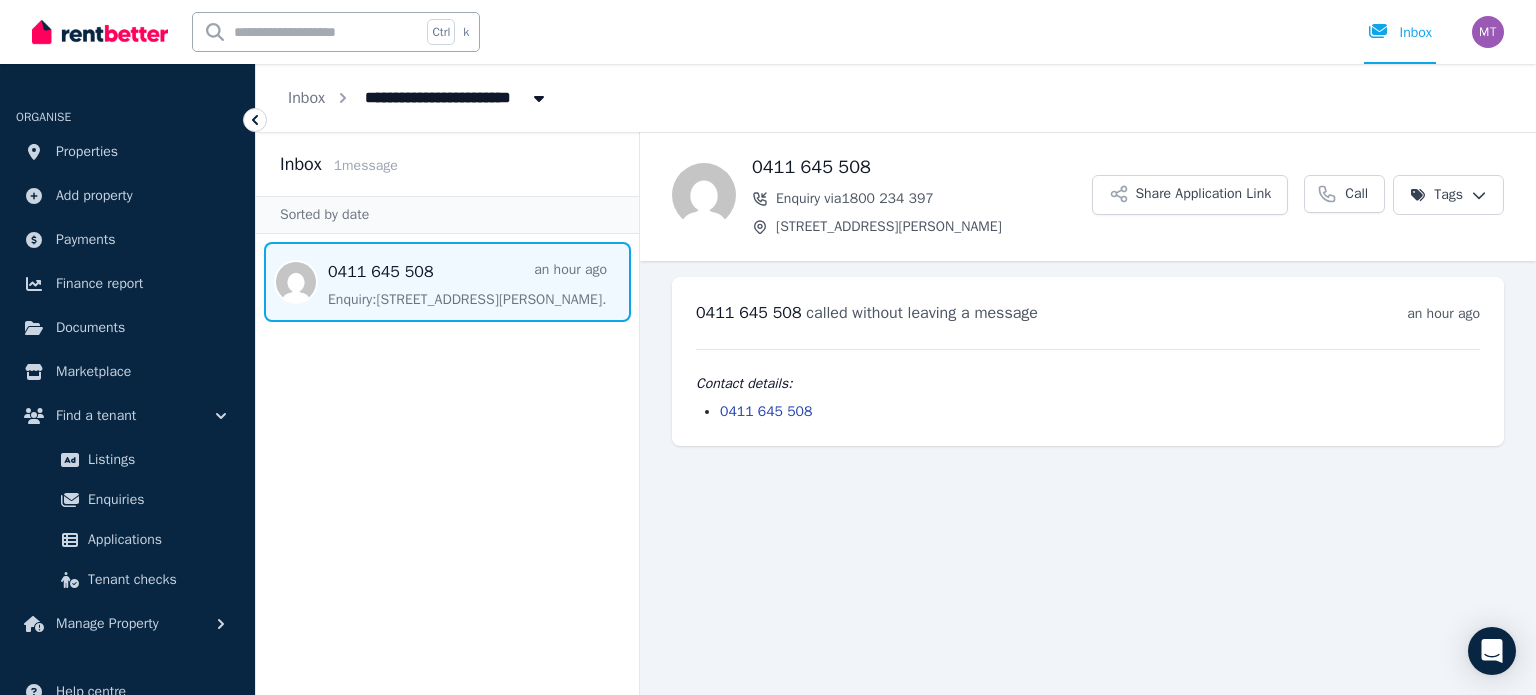 drag, startPoint x: 1433, startPoint y: 329, endPoint x: 1336, endPoint y: 448, distance: 153.52524 